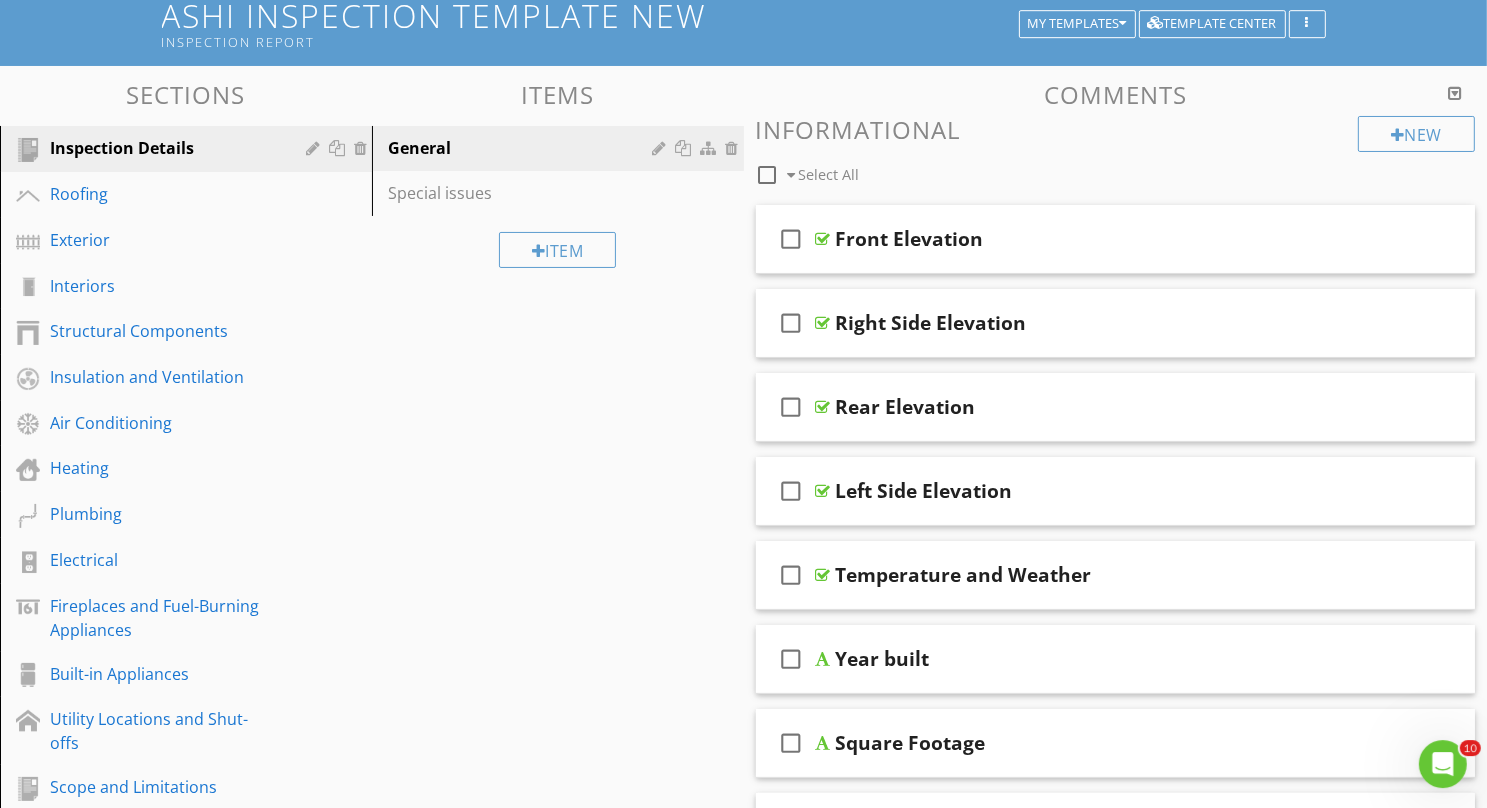 scroll, scrollTop: 206, scrollLeft: 0, axis: vertical 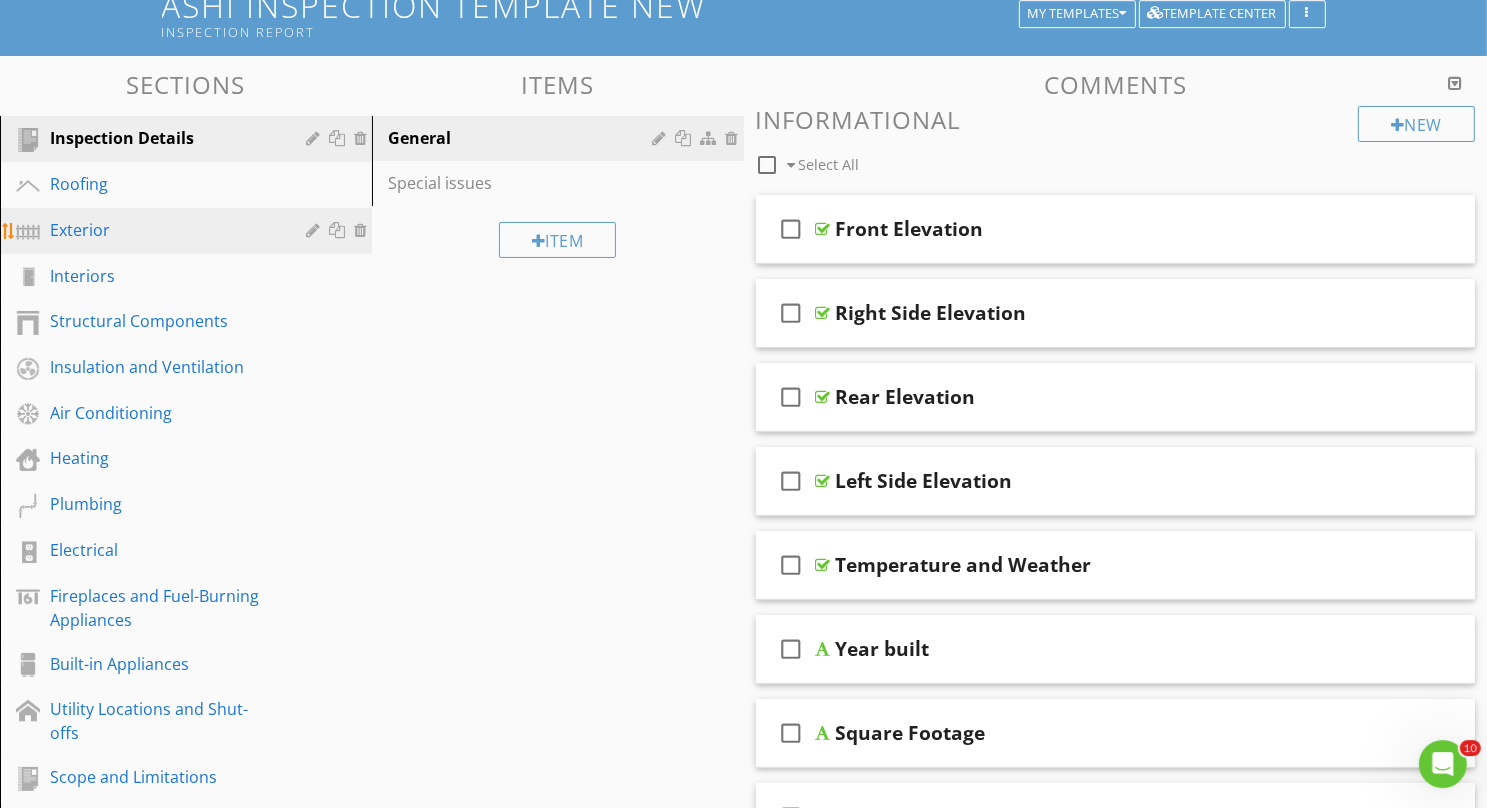 click on "Exterior" at bounding box center [163, 230] 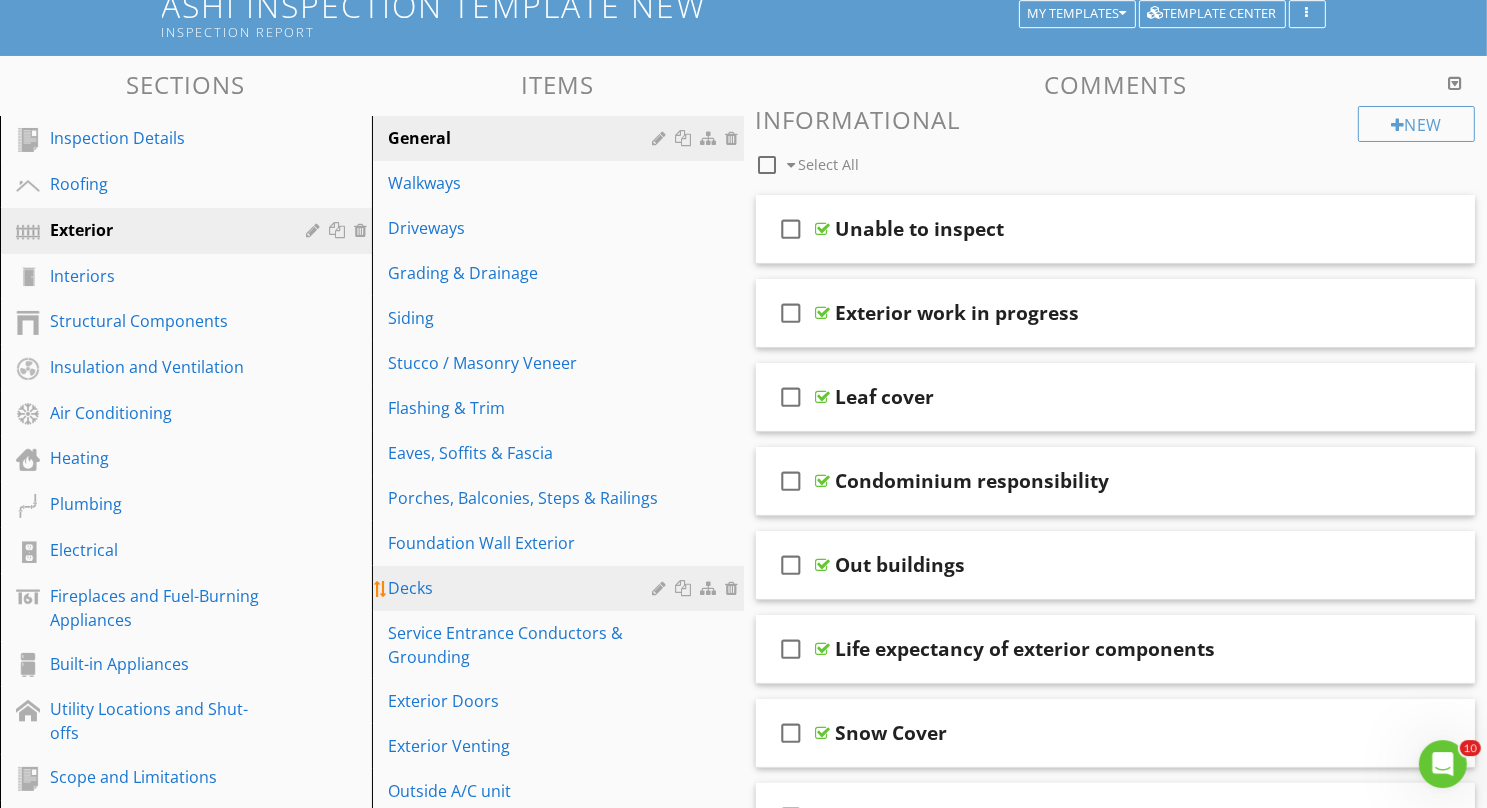 click on "Decks" at bounding box center (523, 588) 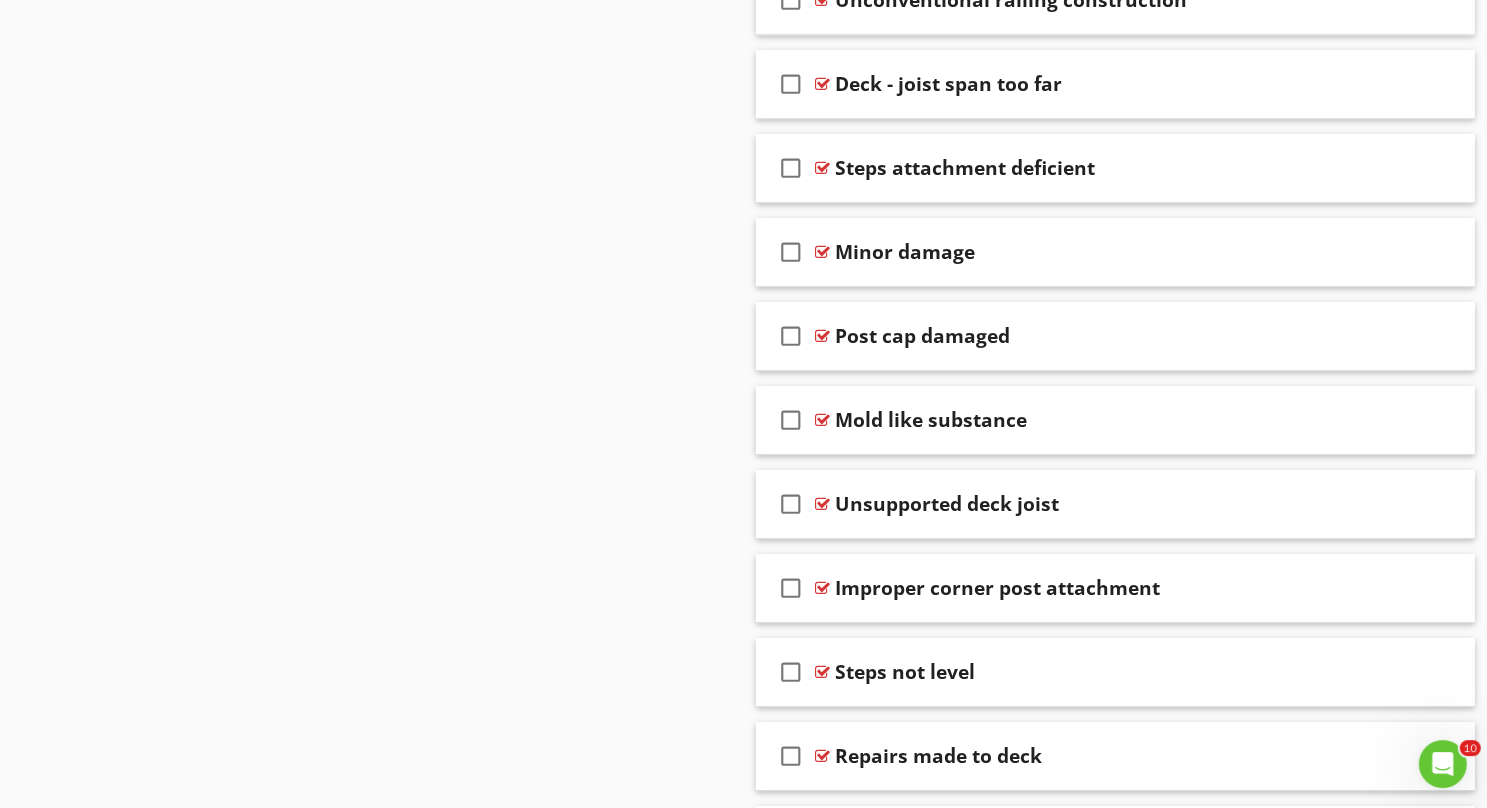 scroll, scrollTop: 14977, scrollLeft: 0, axis: vertical 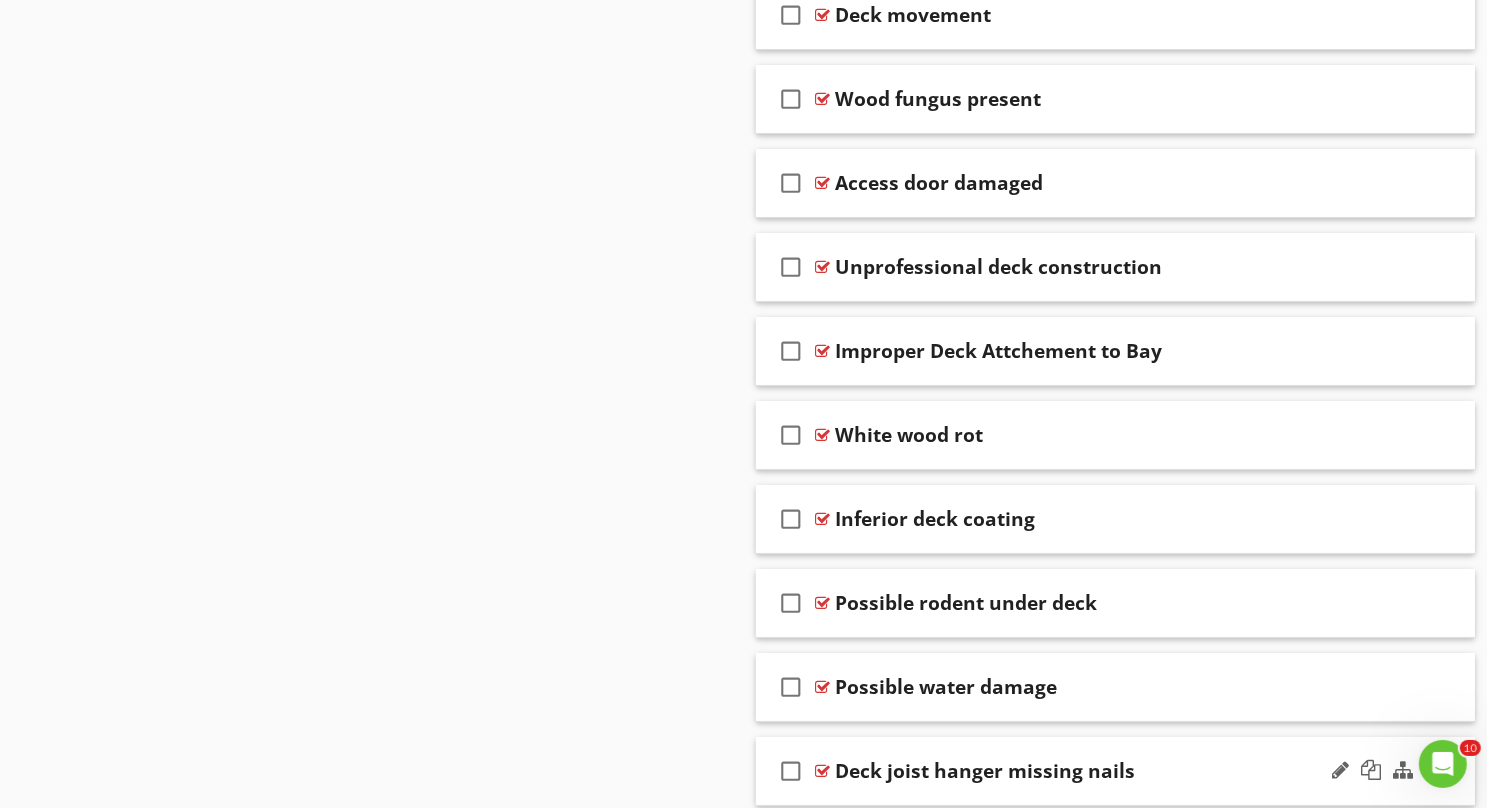 click on "check_box_outline_blank
Deck joist hanger missing nails" at bounding box center [1116, 771] 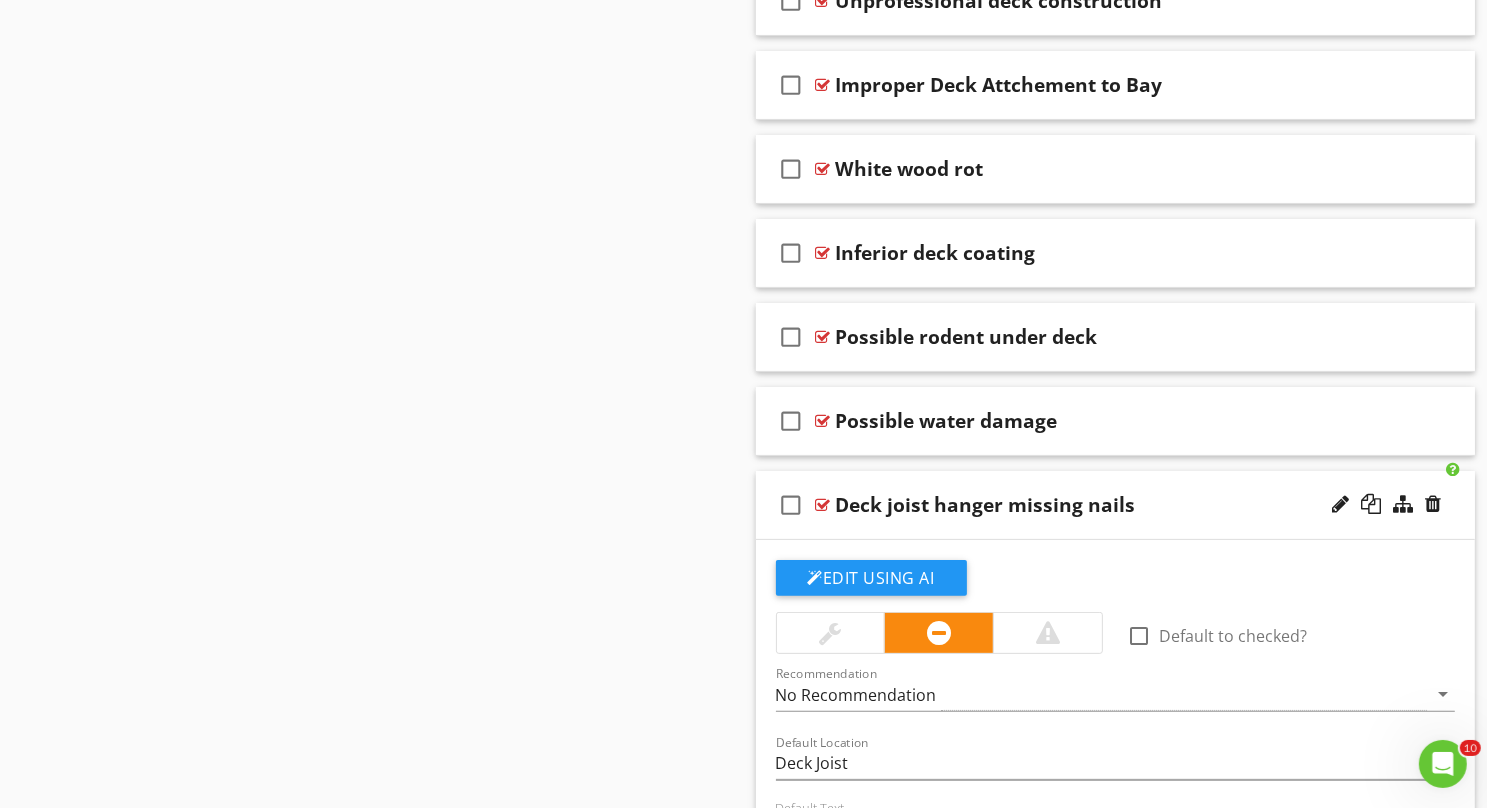 scroll, scrollTop: 15259, scrollLeft: 0, axis: vertical 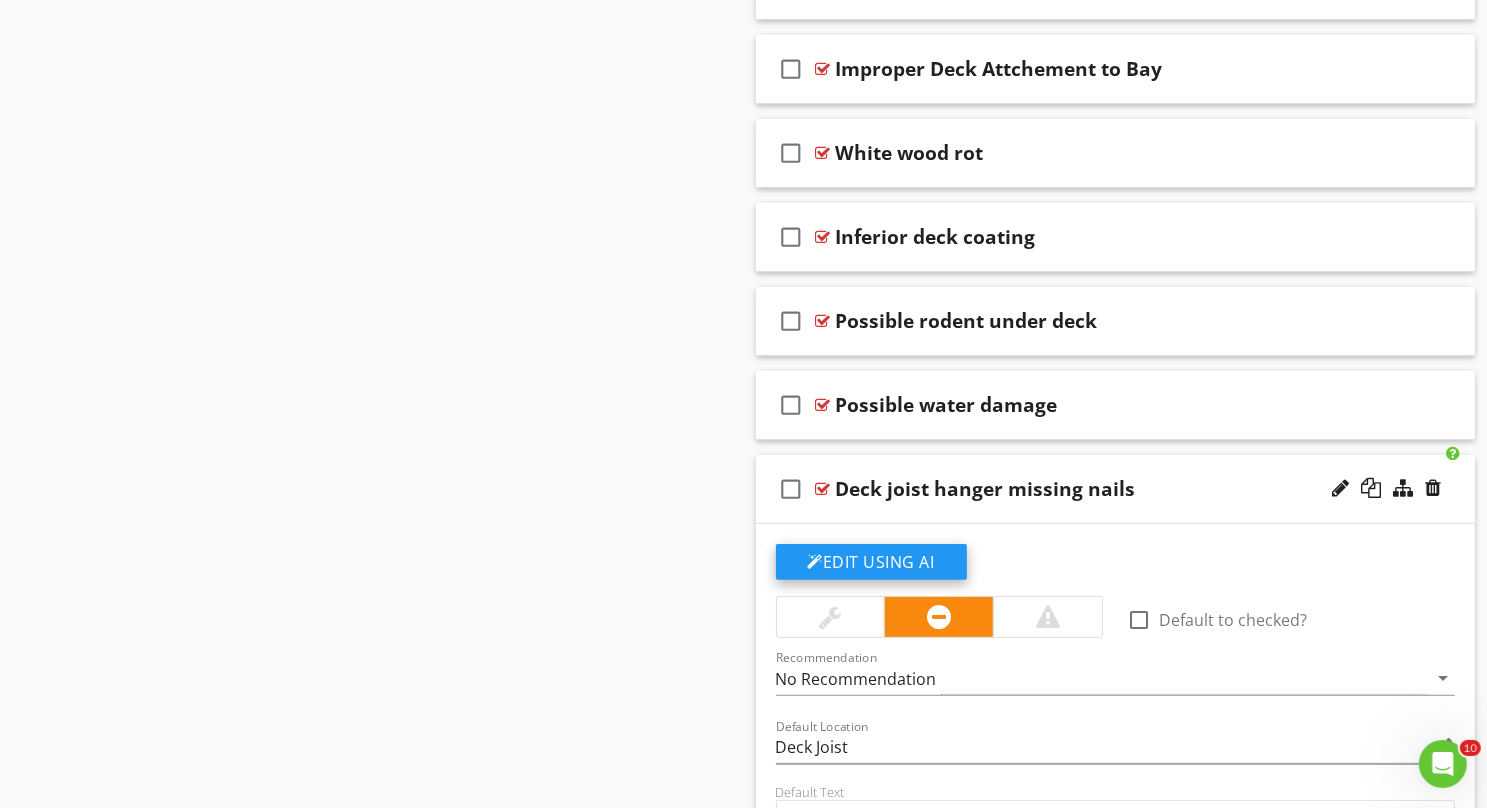 click on "Edit Using AI" at bounding box center [871, 562] 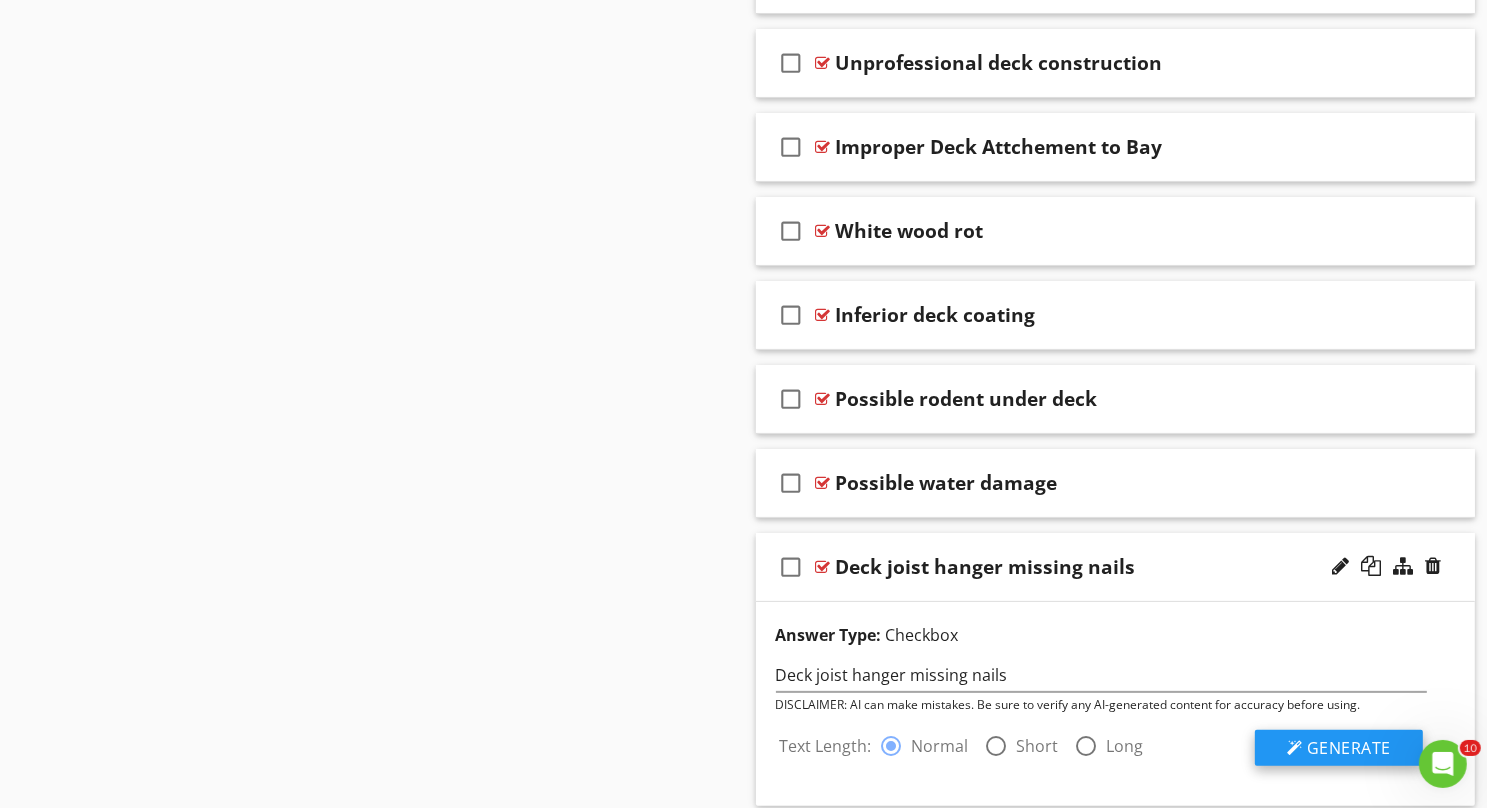 click on "Generate" at bounding box center (1349, 748) 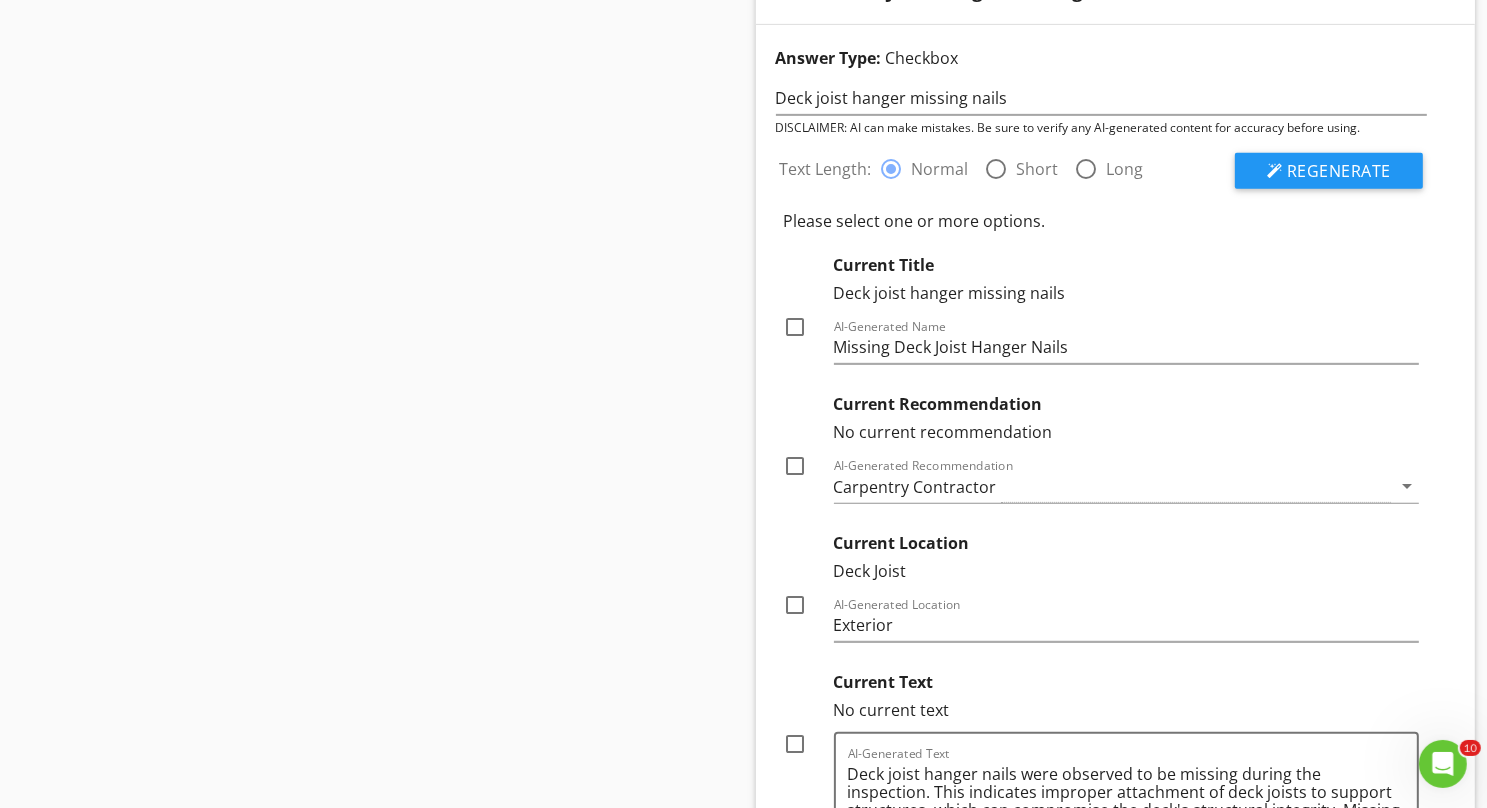 scroll, scrollTop: 15771, scrollLeft: 0, axis: vertical 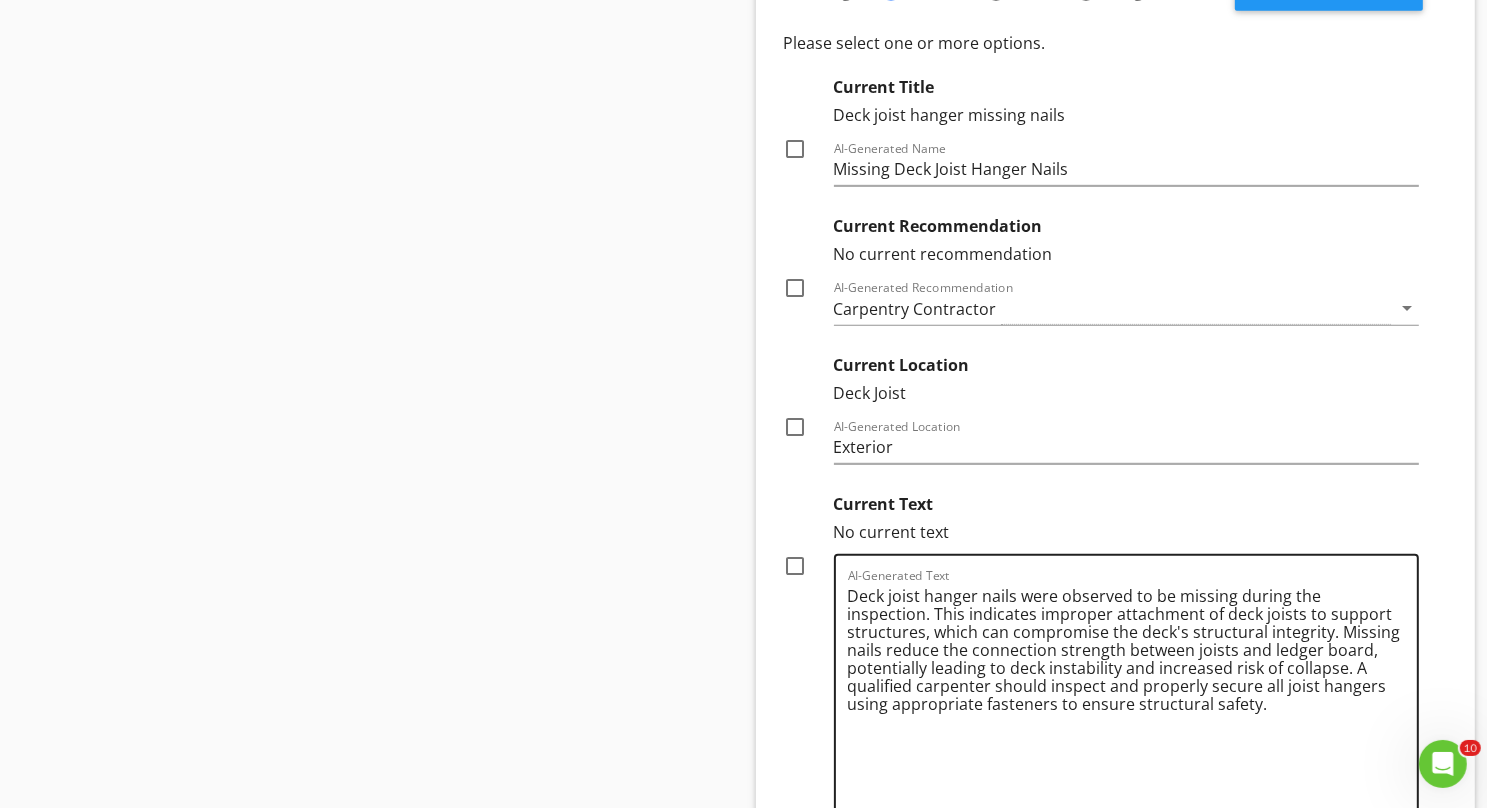 drag, startPoint x: 1412, startPoint y: 590, endPoint x: 1422, endPoint y: 741, distance: 151.33076 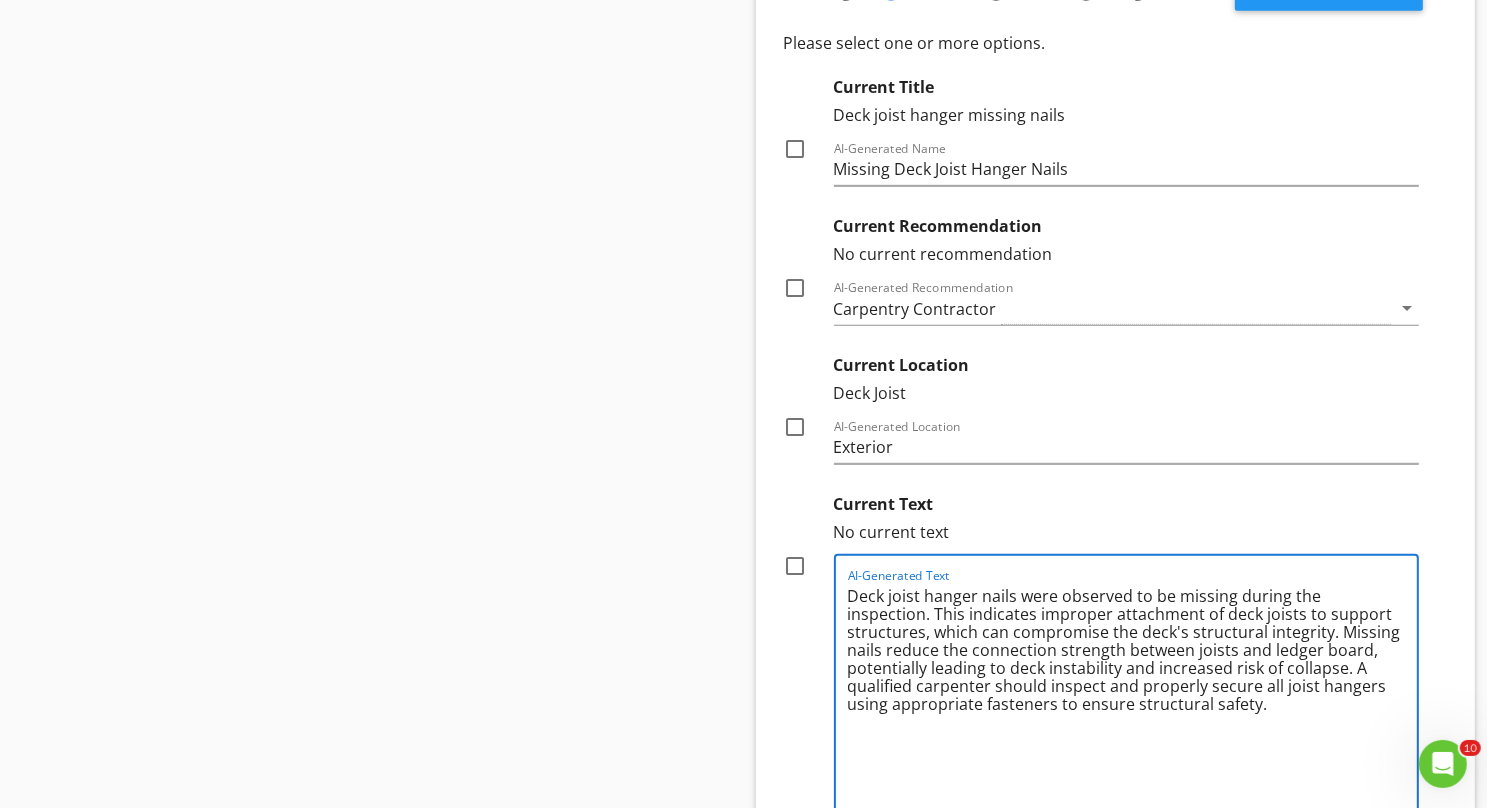 drag, startPoint x: 1258, startPoint y: 629, endPoint x: 851, endPoint y: 500, distance: 426.9543 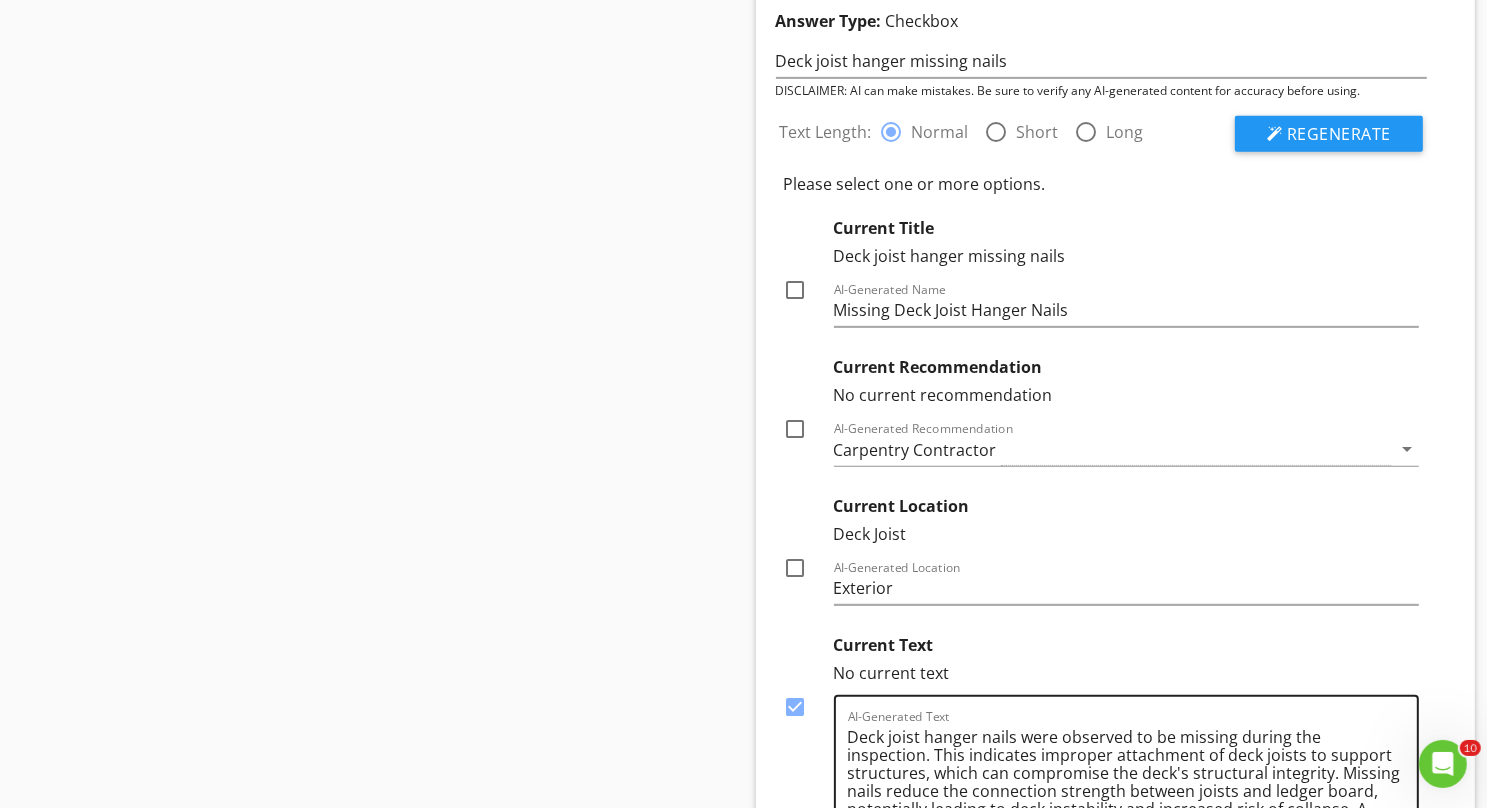 scroll, scrollTop: 15698, scrollLeft: 0, axis: vertical 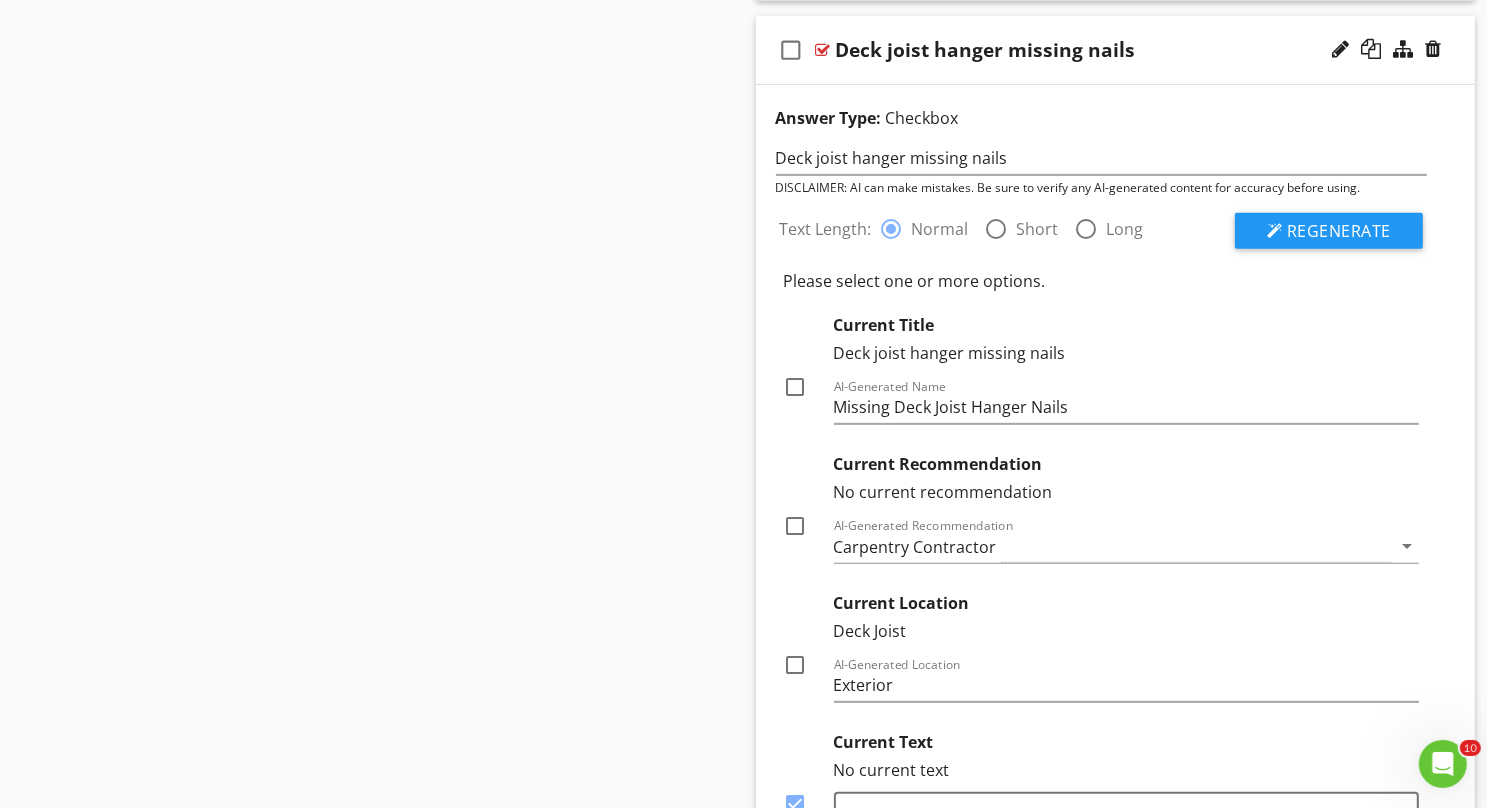 click at bounding box center [796, 526] 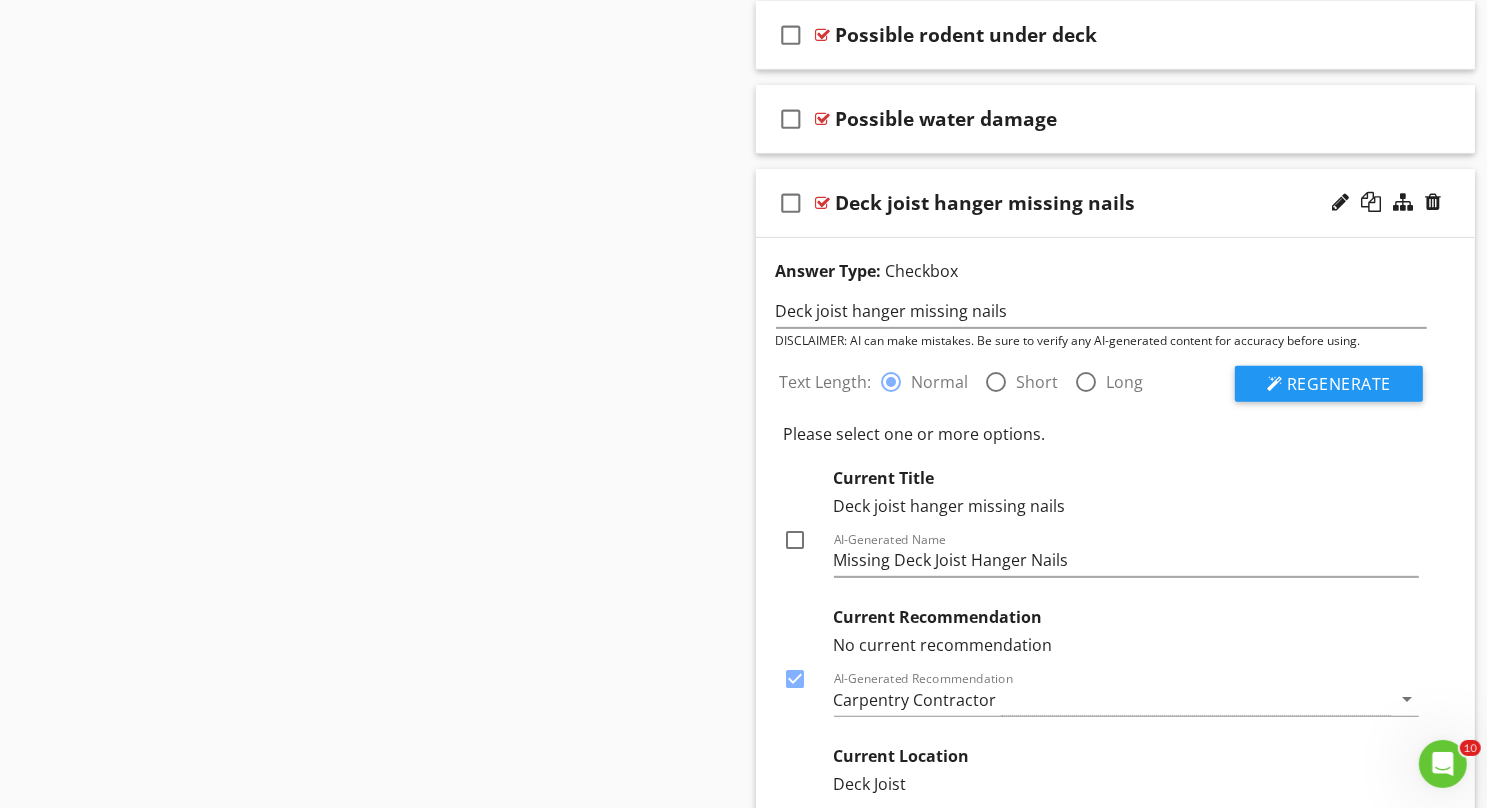 scroll, scrollTop: 15557, scrollLeft: 0, axis: vertical 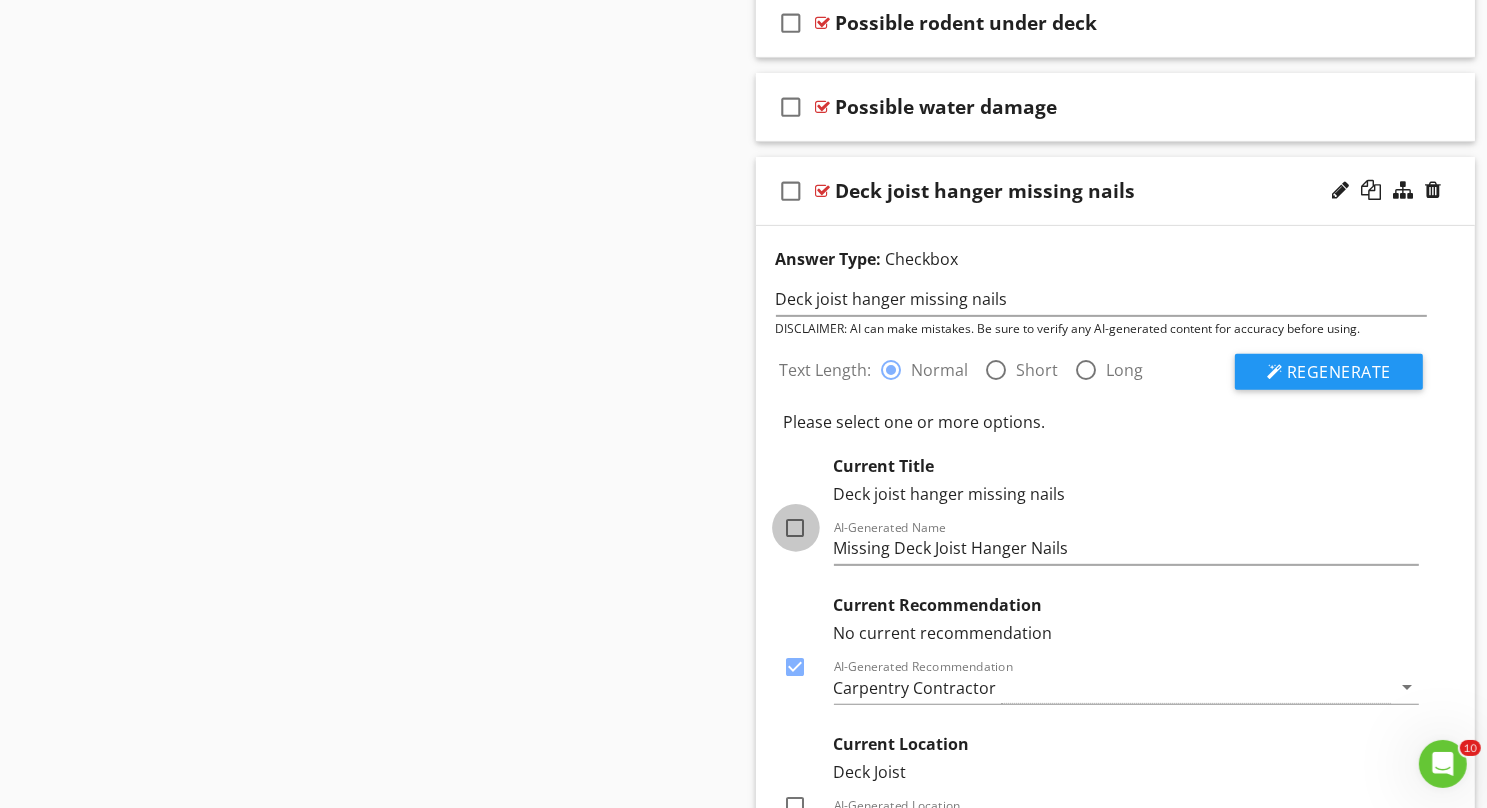 click at bounding box center (796, 528) 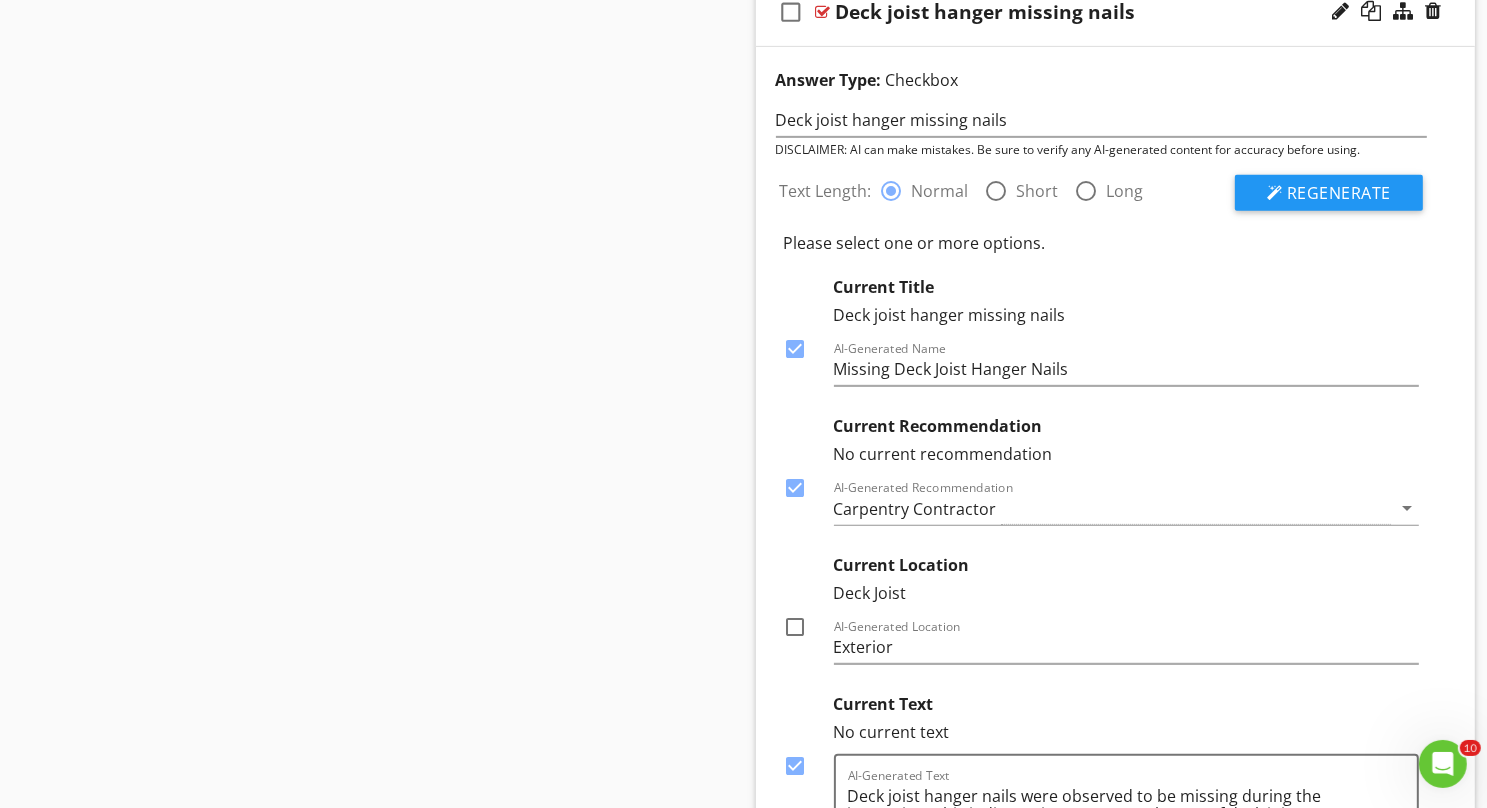 scroll, scrollTop: 15739, scrollLeft: 0, axis: vertical 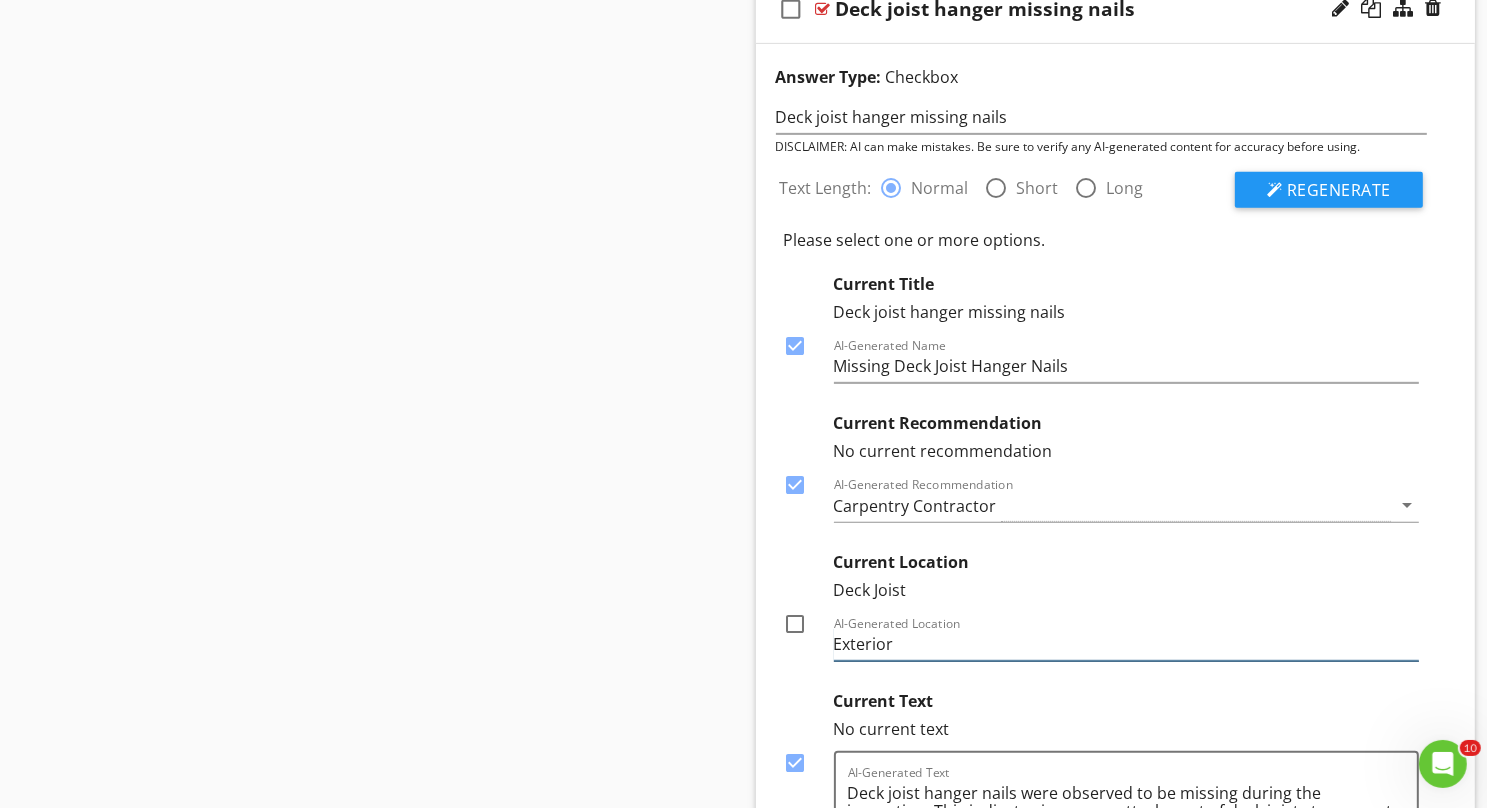click on "Exterior" at bounding box center [1127, 644] 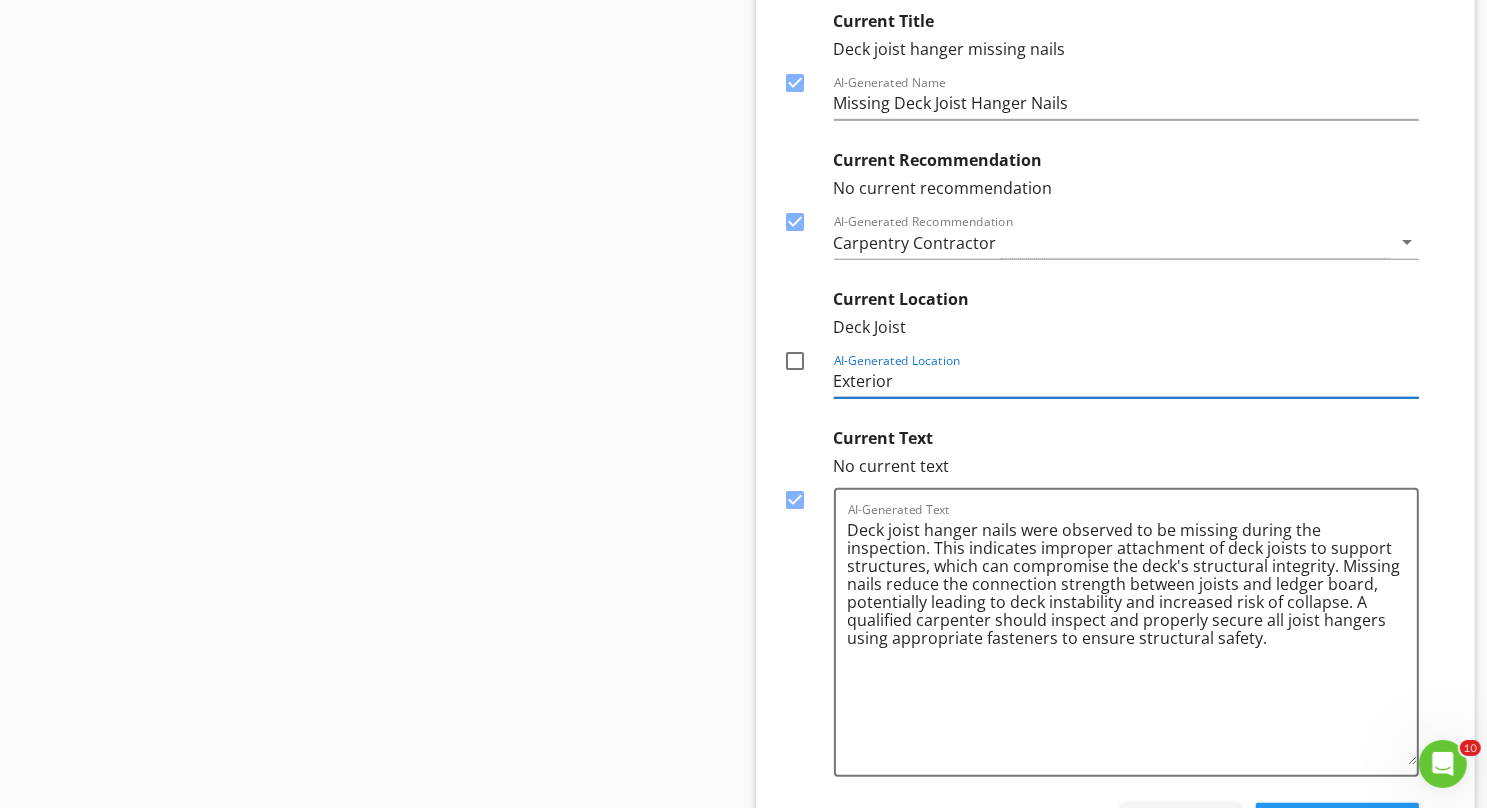 scroll, scrollTop: 16023, scrollLeft: 0, axis: vertical 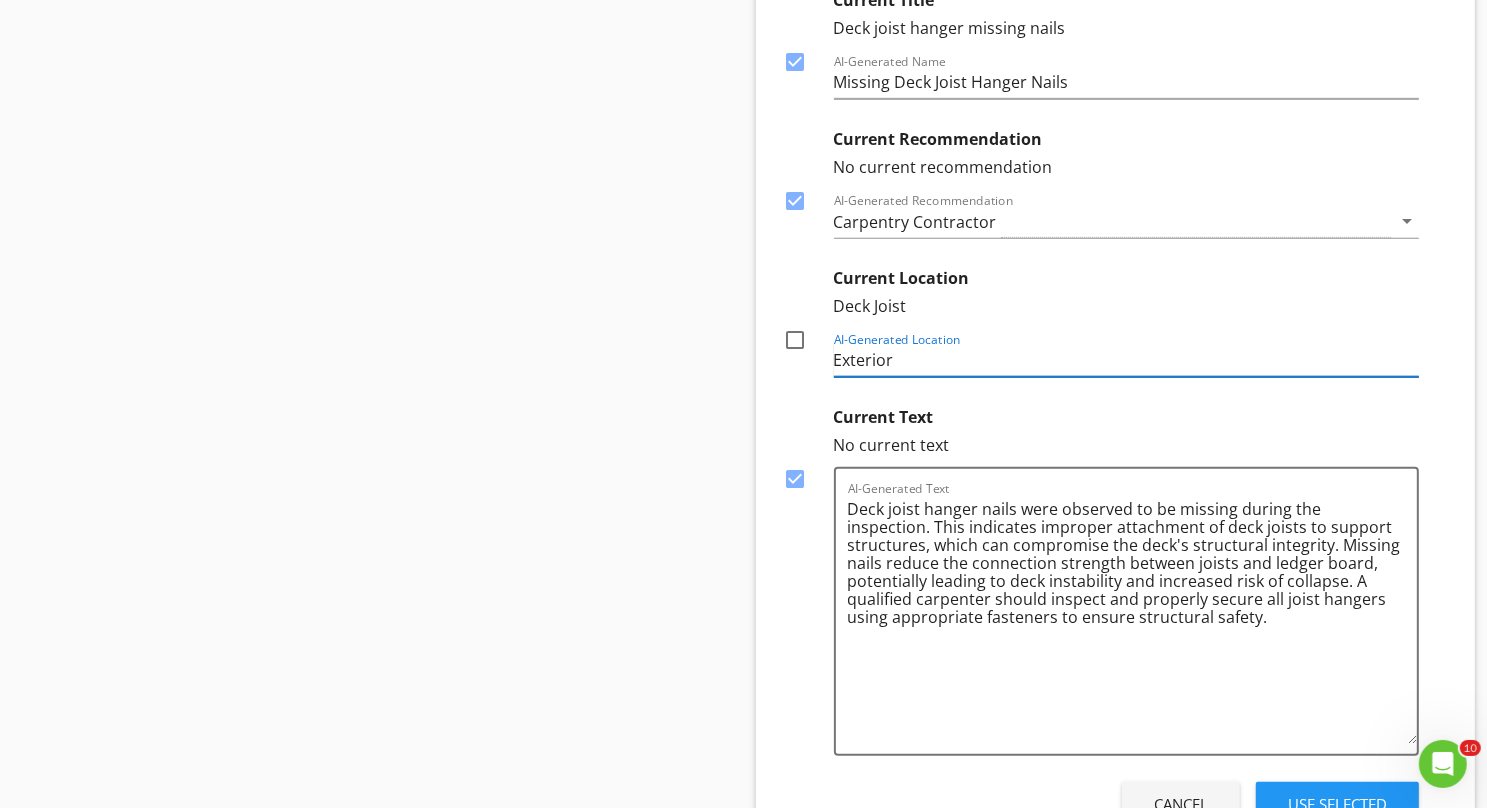 type on "Exterior" 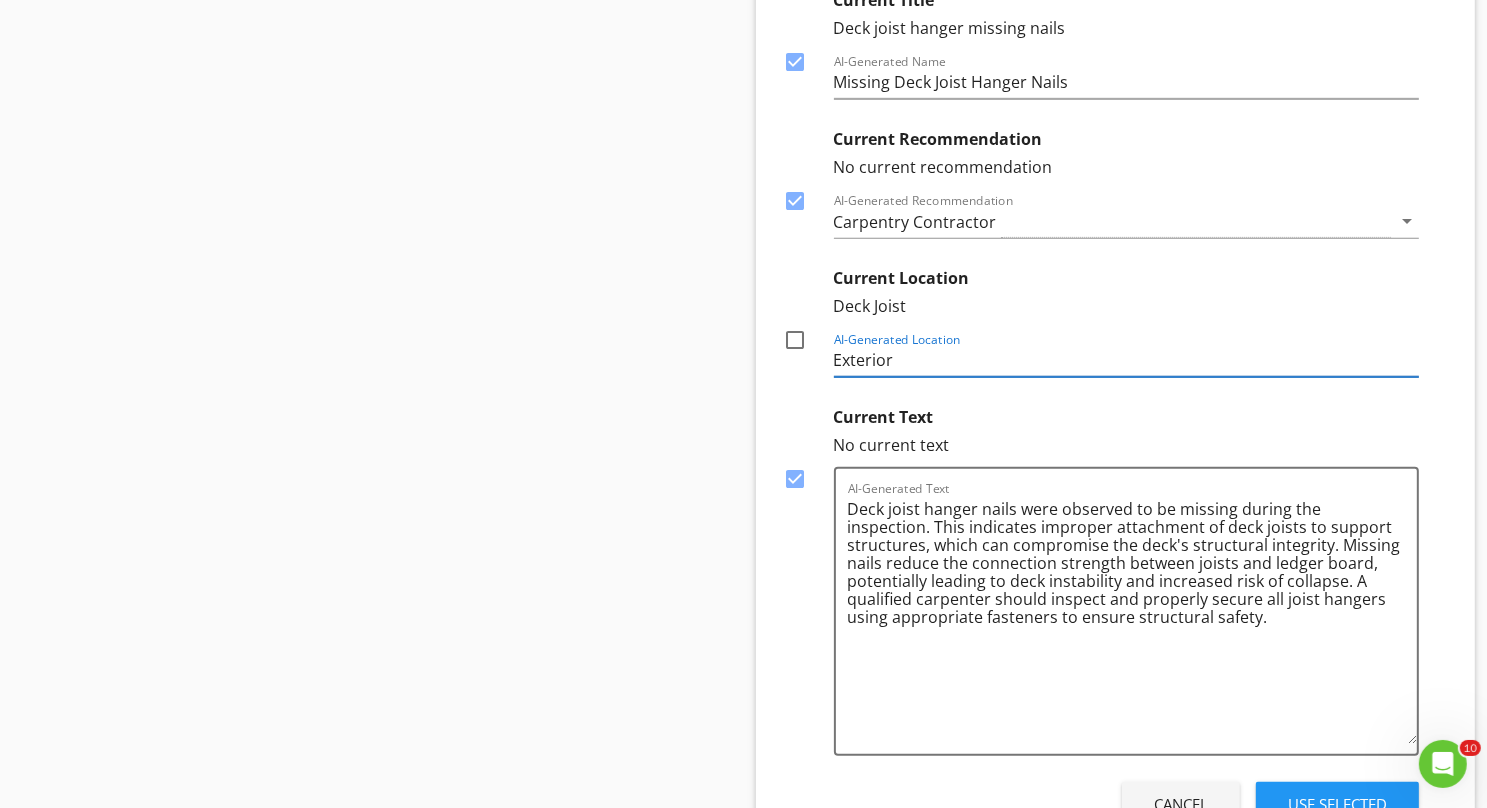 click on "Use Selected" at bounding box center [1337, 804] 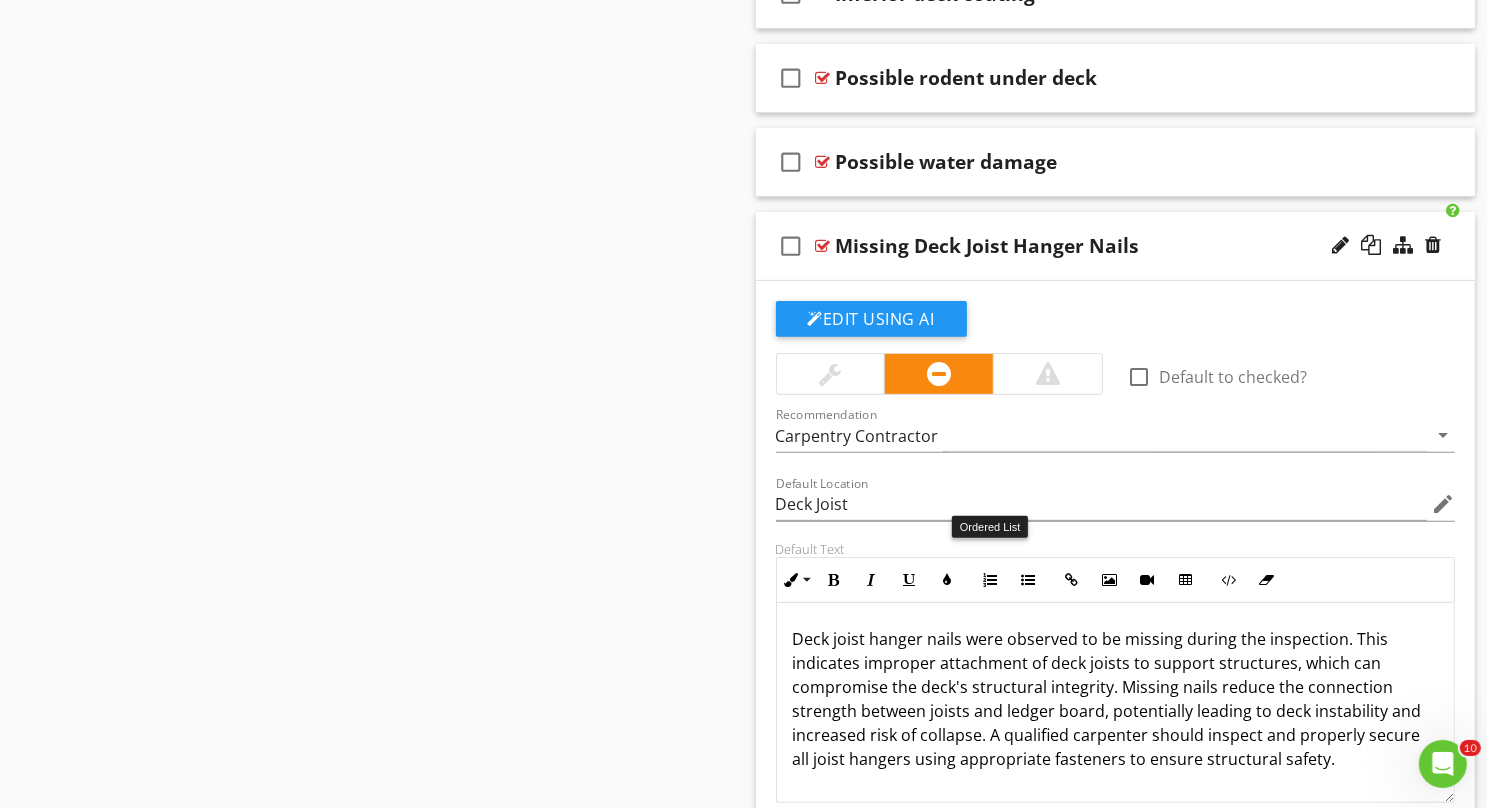 scroll, scrollTop: 15504, scrollLeft: 0, axis: vertical 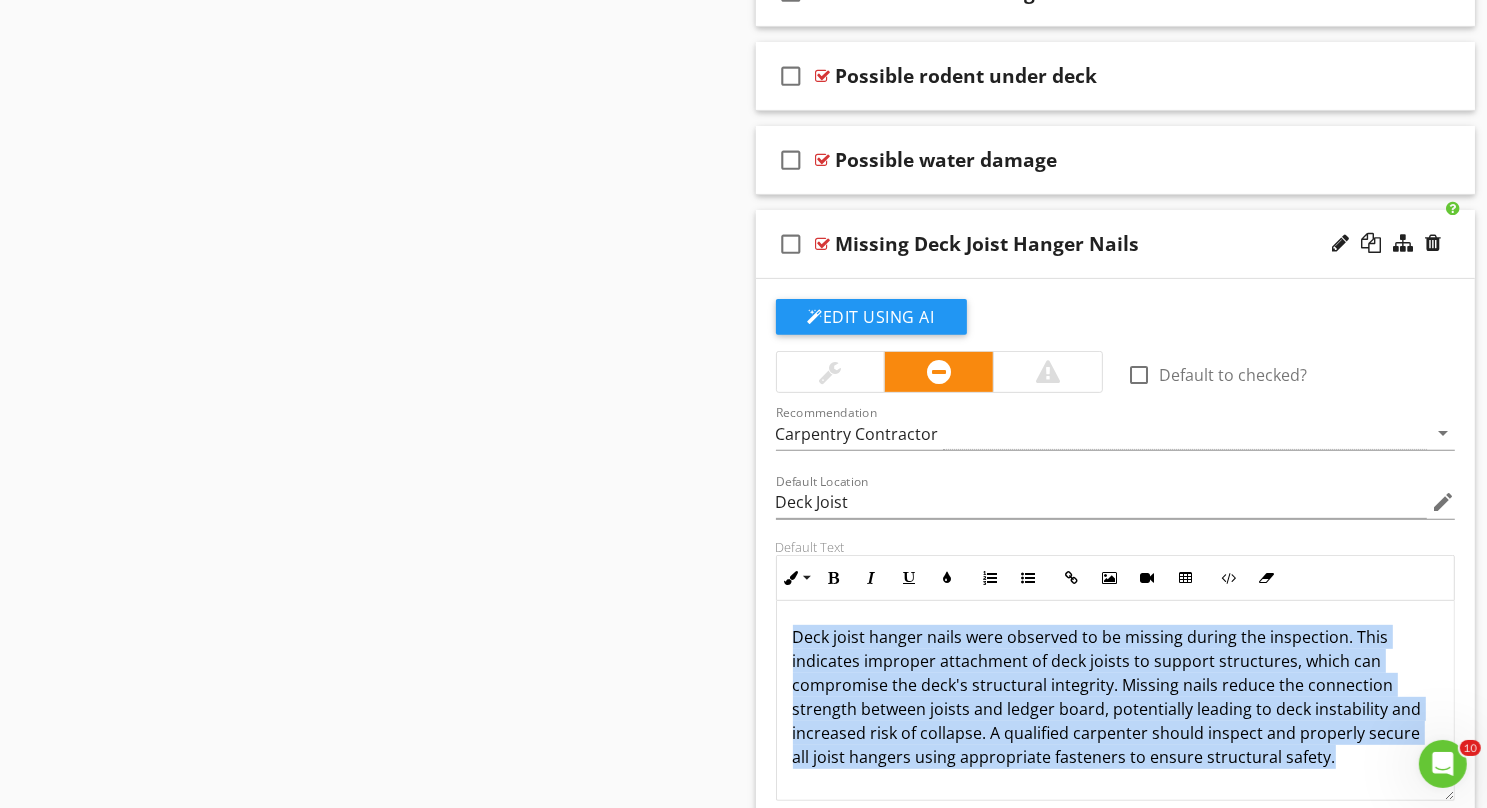 drag, startPoint x: 1345, startPoint y: 680, endPoint x: 777, endPoint y: 560, distance: 580.53766 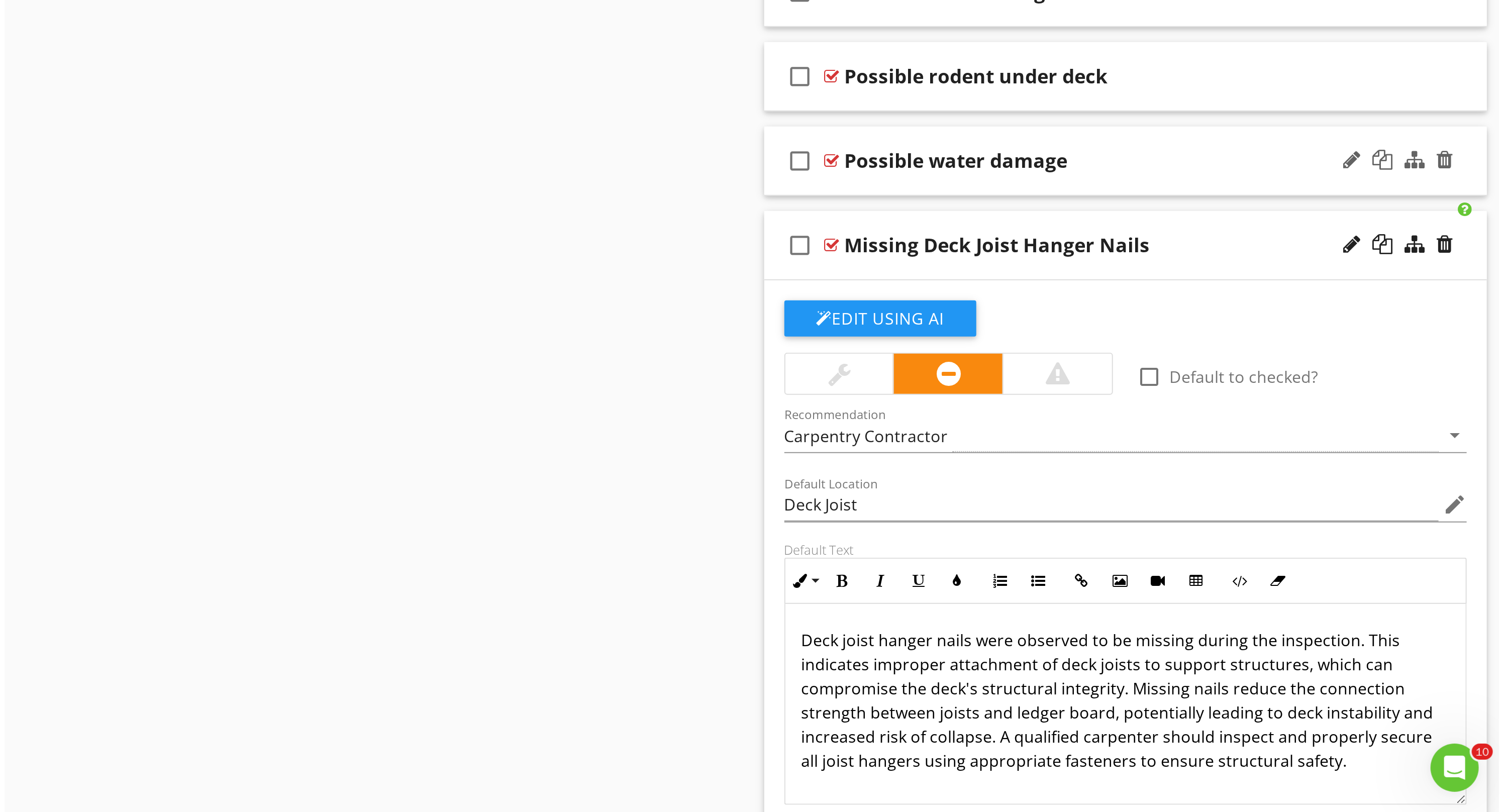 scroll, scrollTop: 7508, scrollLeft: 0, axis: vertical 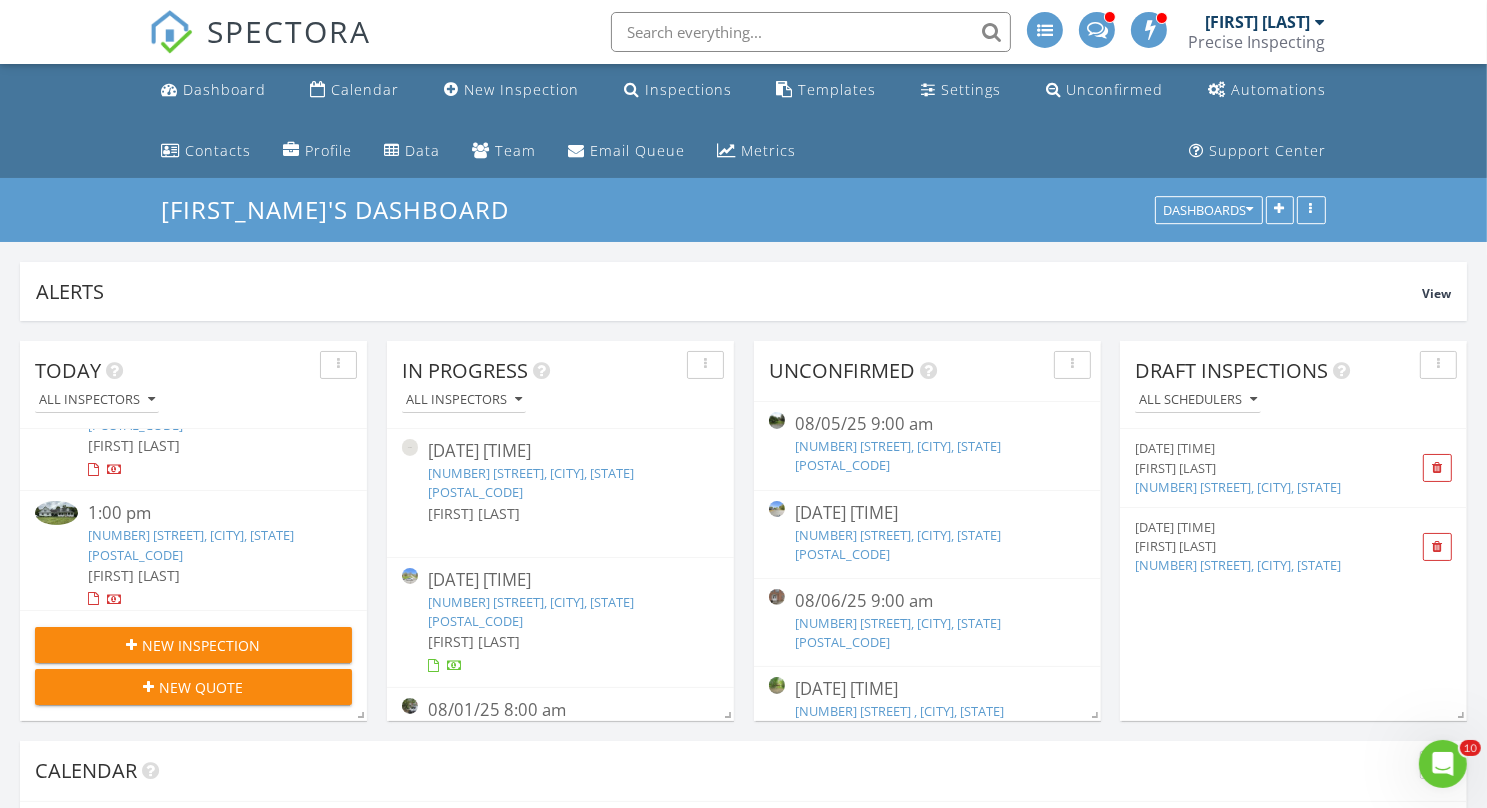 click on "[NUMBER] [STREET], [CITY], [STATE] [POSTAL_CODE]" at bounding box center [191, 544] 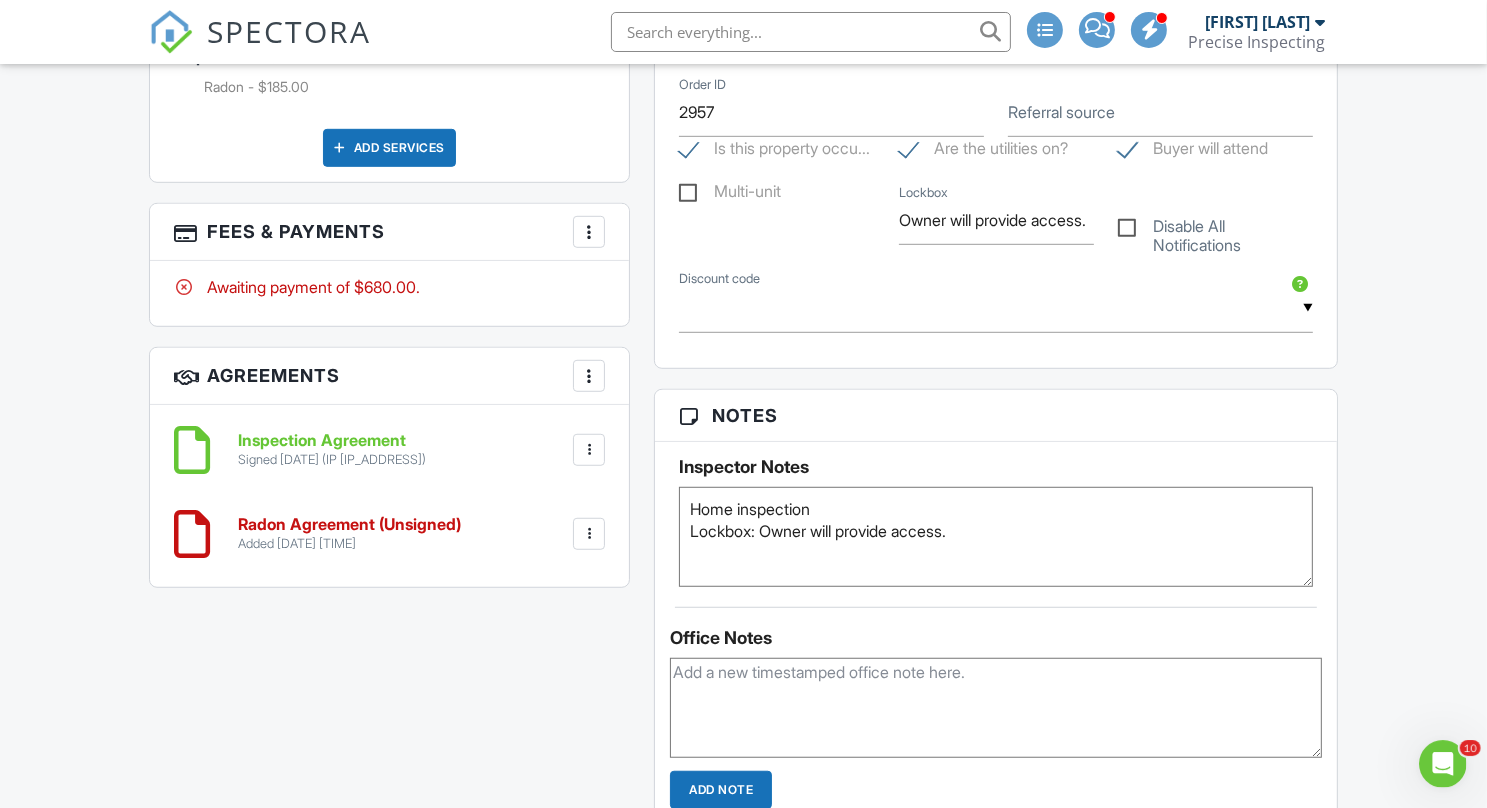 scroll, scrollTop: 1193, scrollLeft: 0, axis: vertical 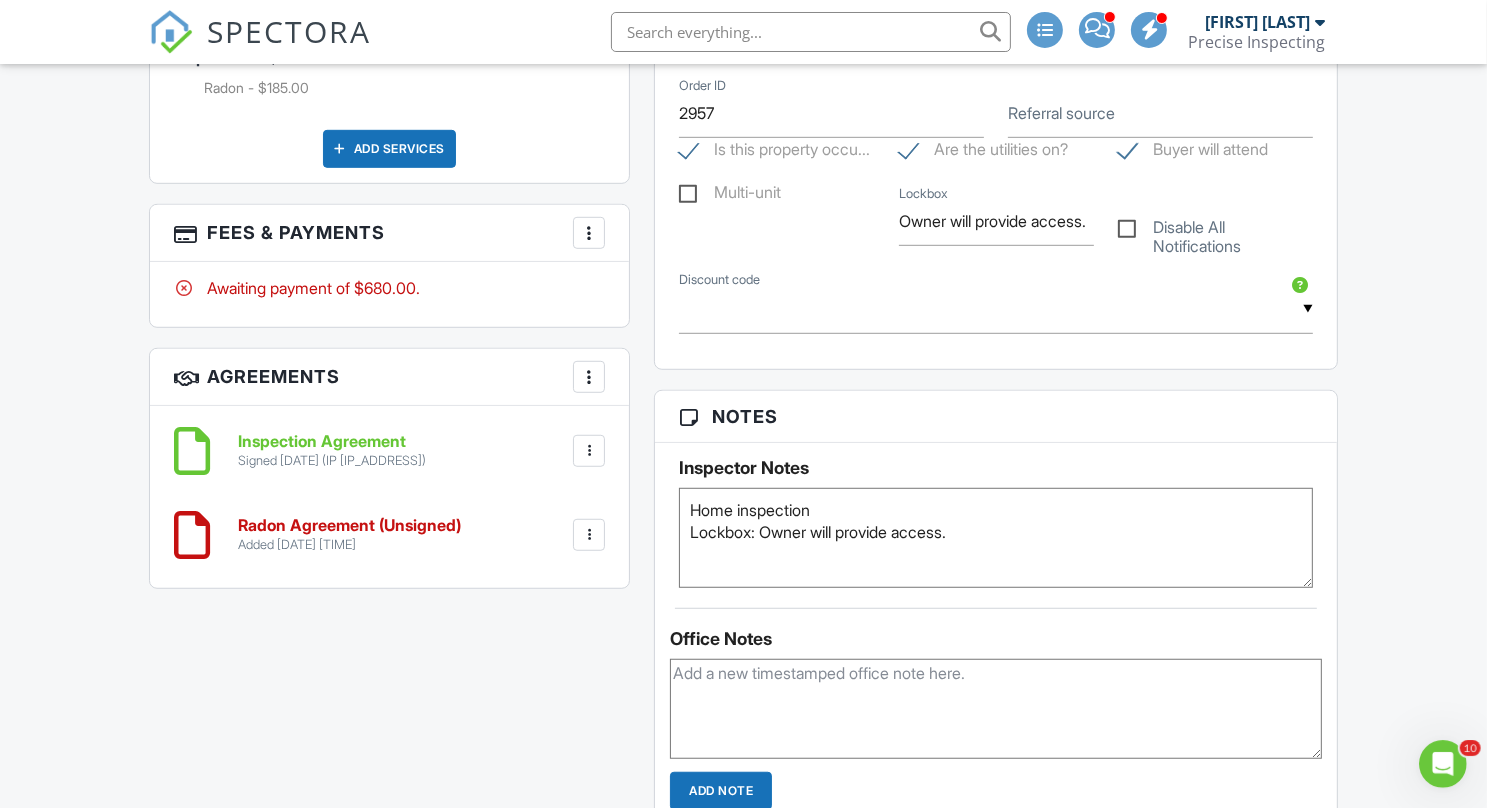click at bounding box center (589, 233) 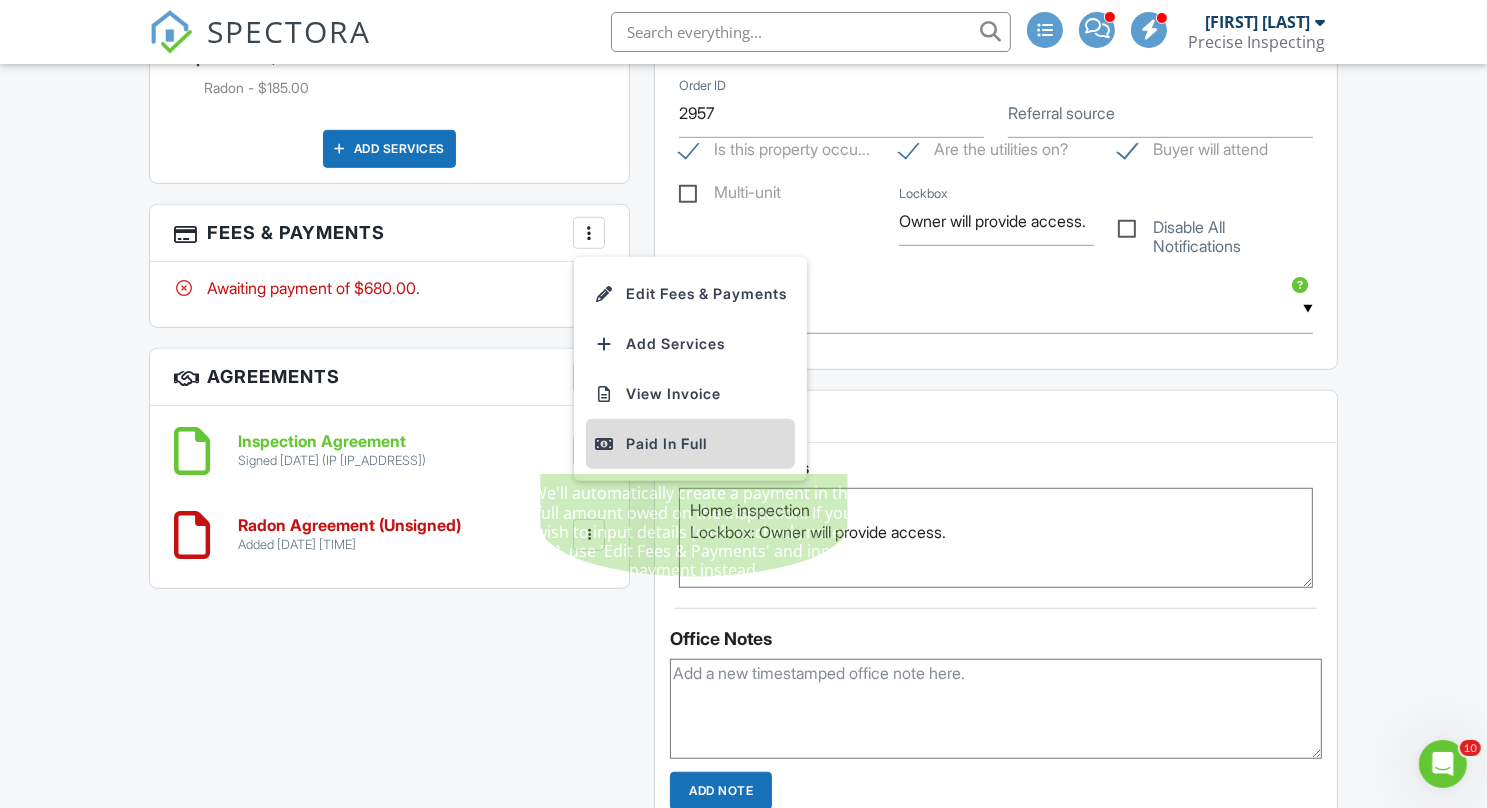 click on "Paid In Full" at bounding box center [690, 444] 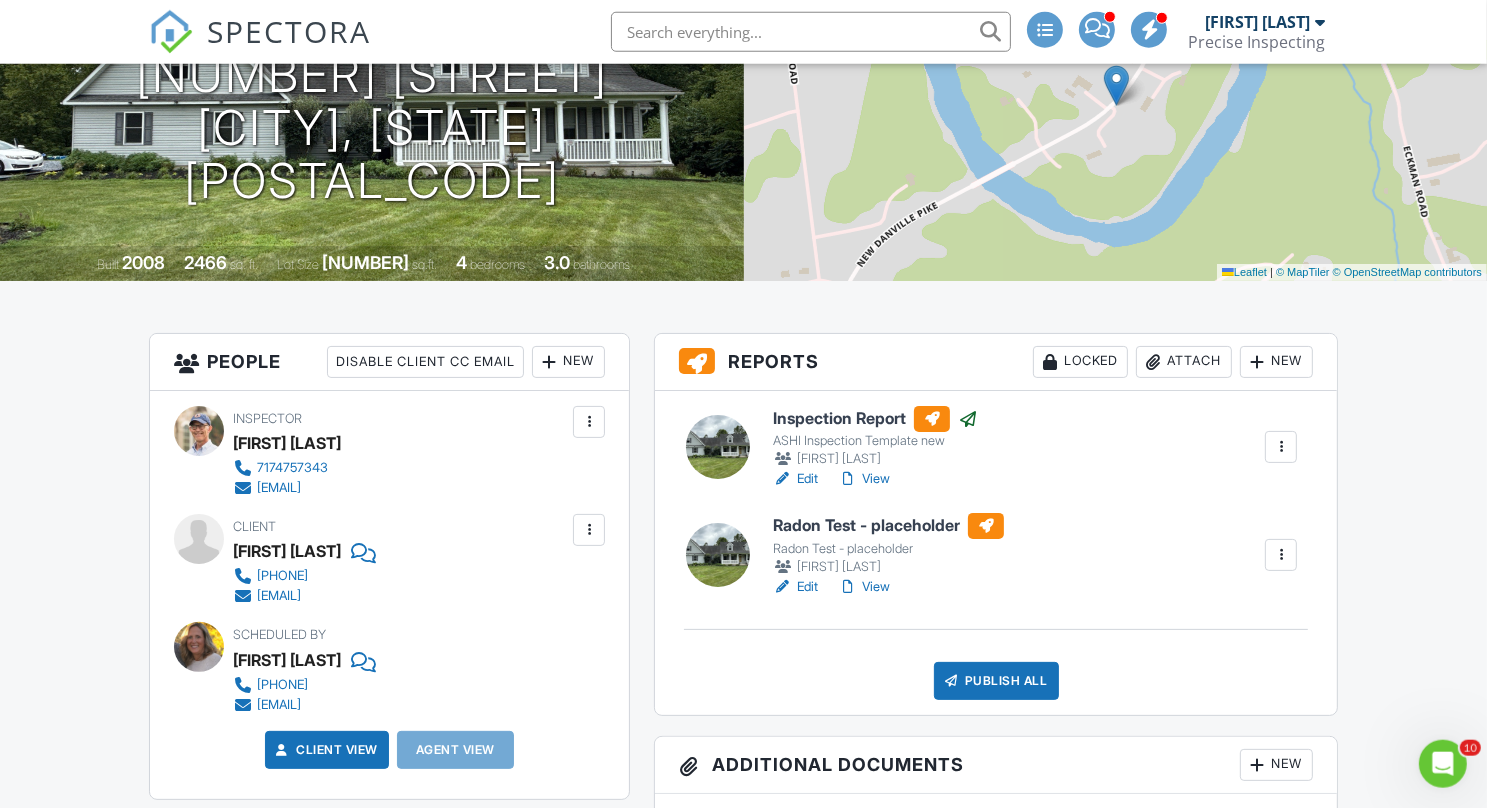 scroll, scrollTop: 0, scrollLeft: 0, axis: both 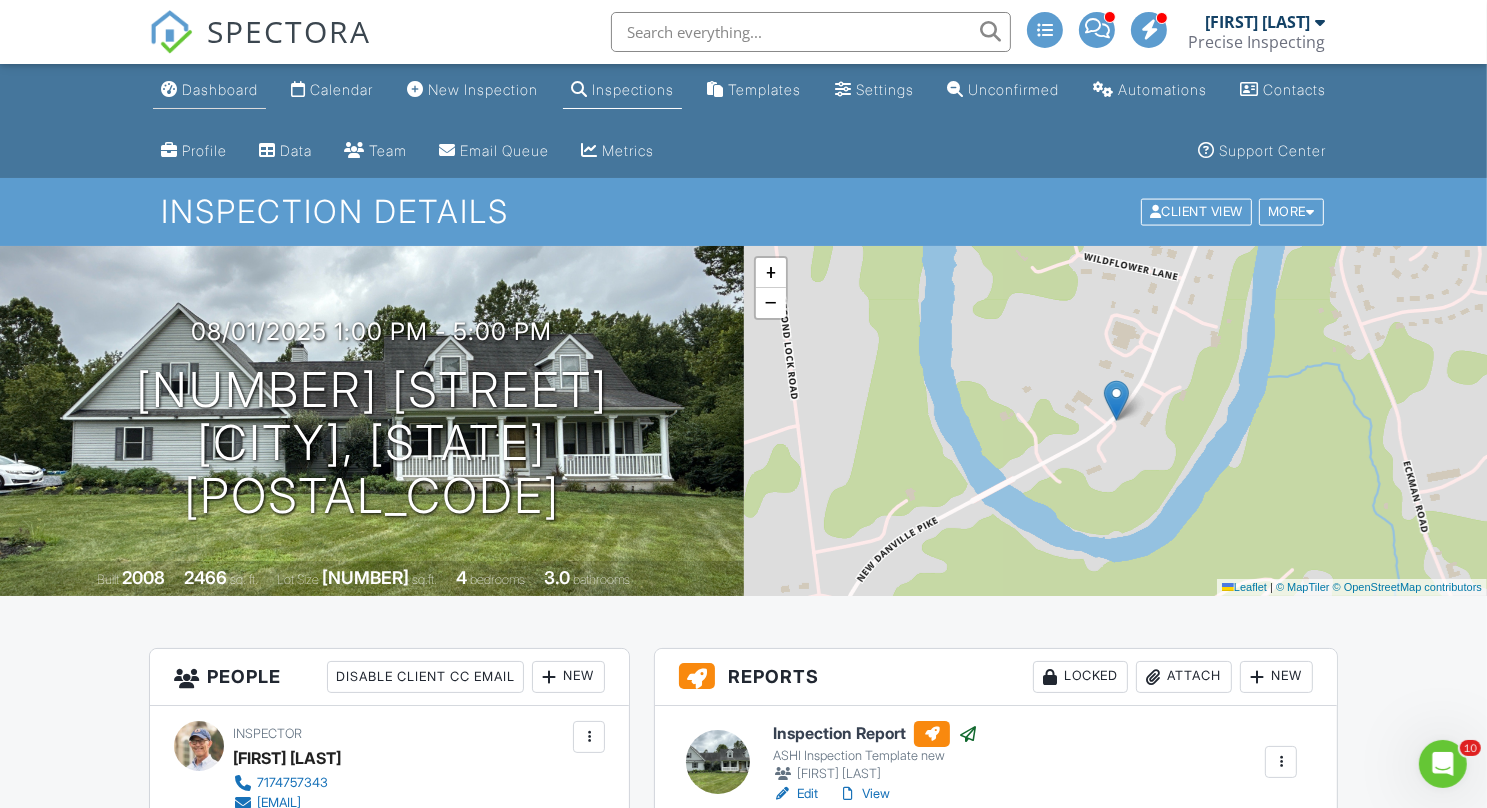 click on "Dashboard" at bounding box center [220, 89] 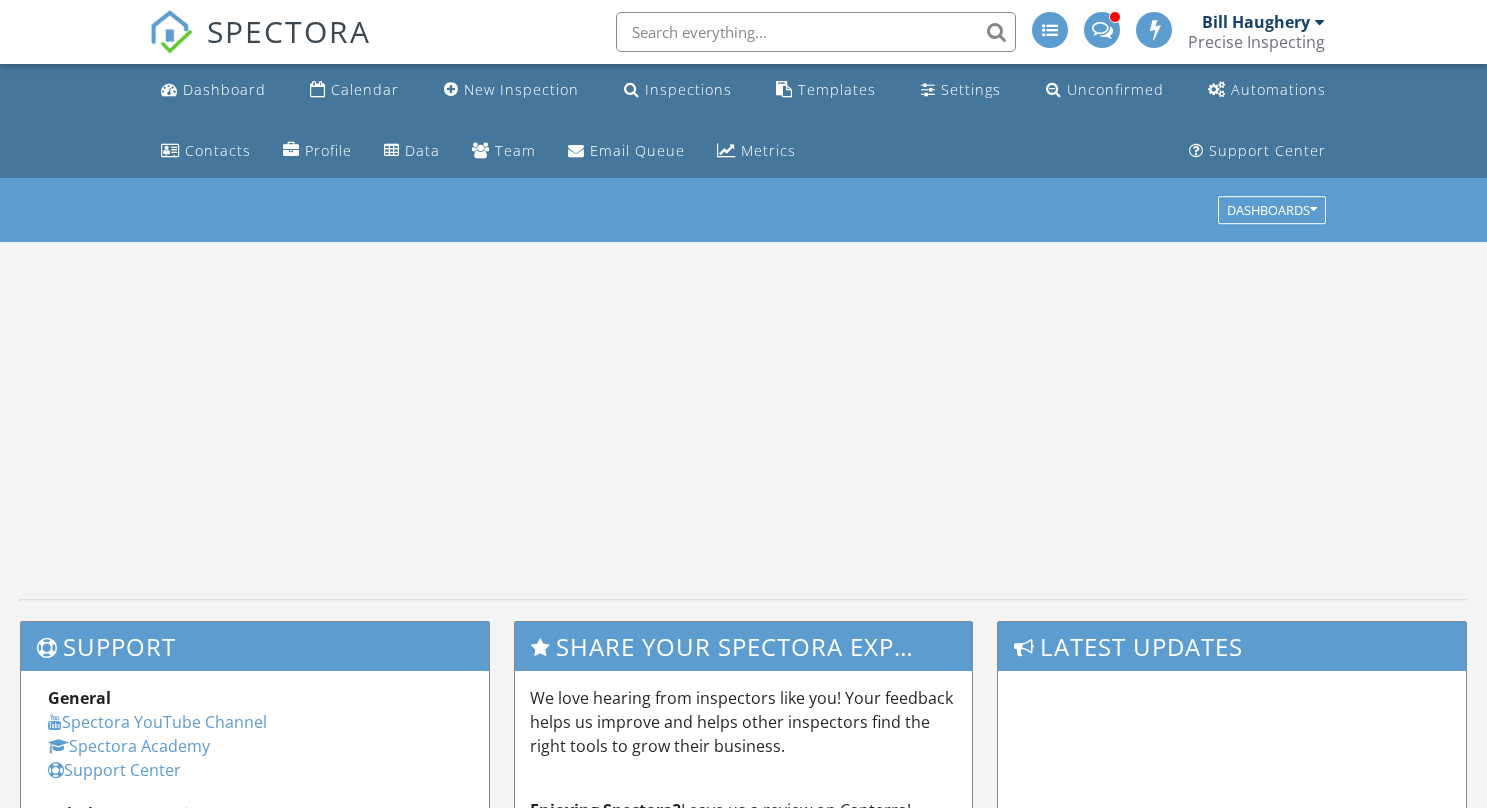 scroll, scrollTop: 0, scrollLeft: 0, axis: both 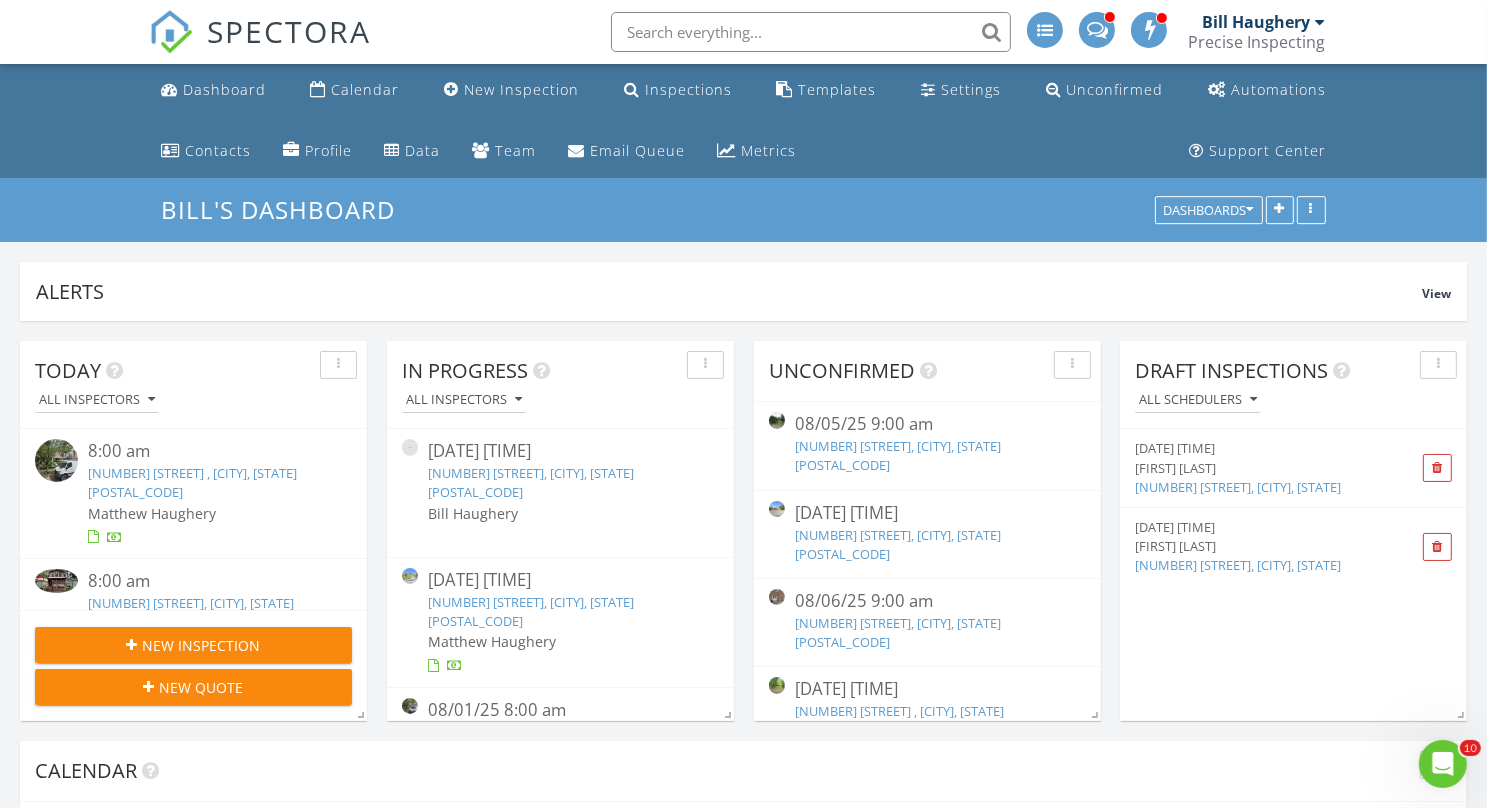 click on "[NUMBER] [STREET], [CITY], [STATE] [POSTAL_CODE]" at bounding box center [191, 612] 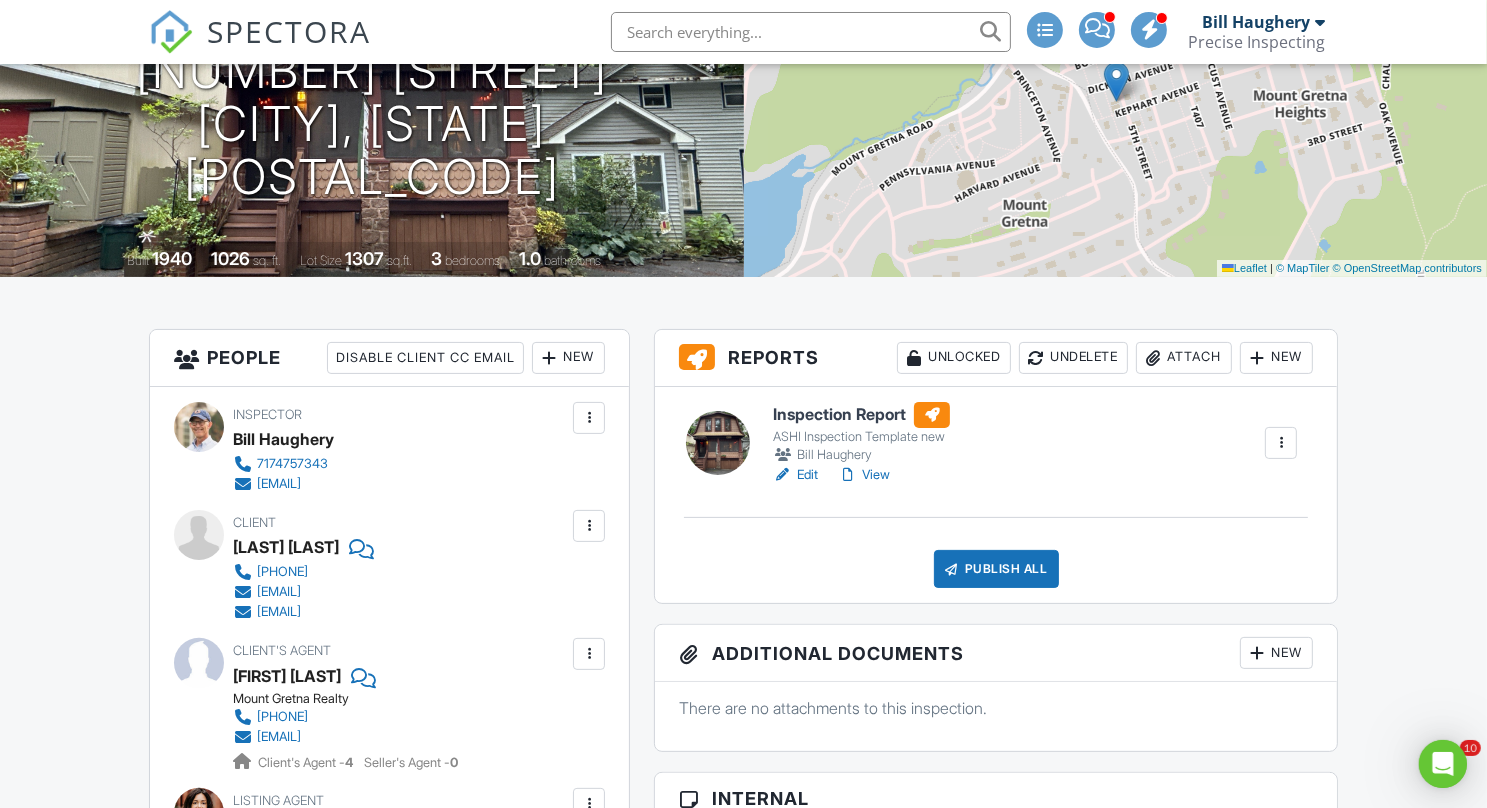 scroll, scrollTop: 0, scrollLeft: 0, axis: both 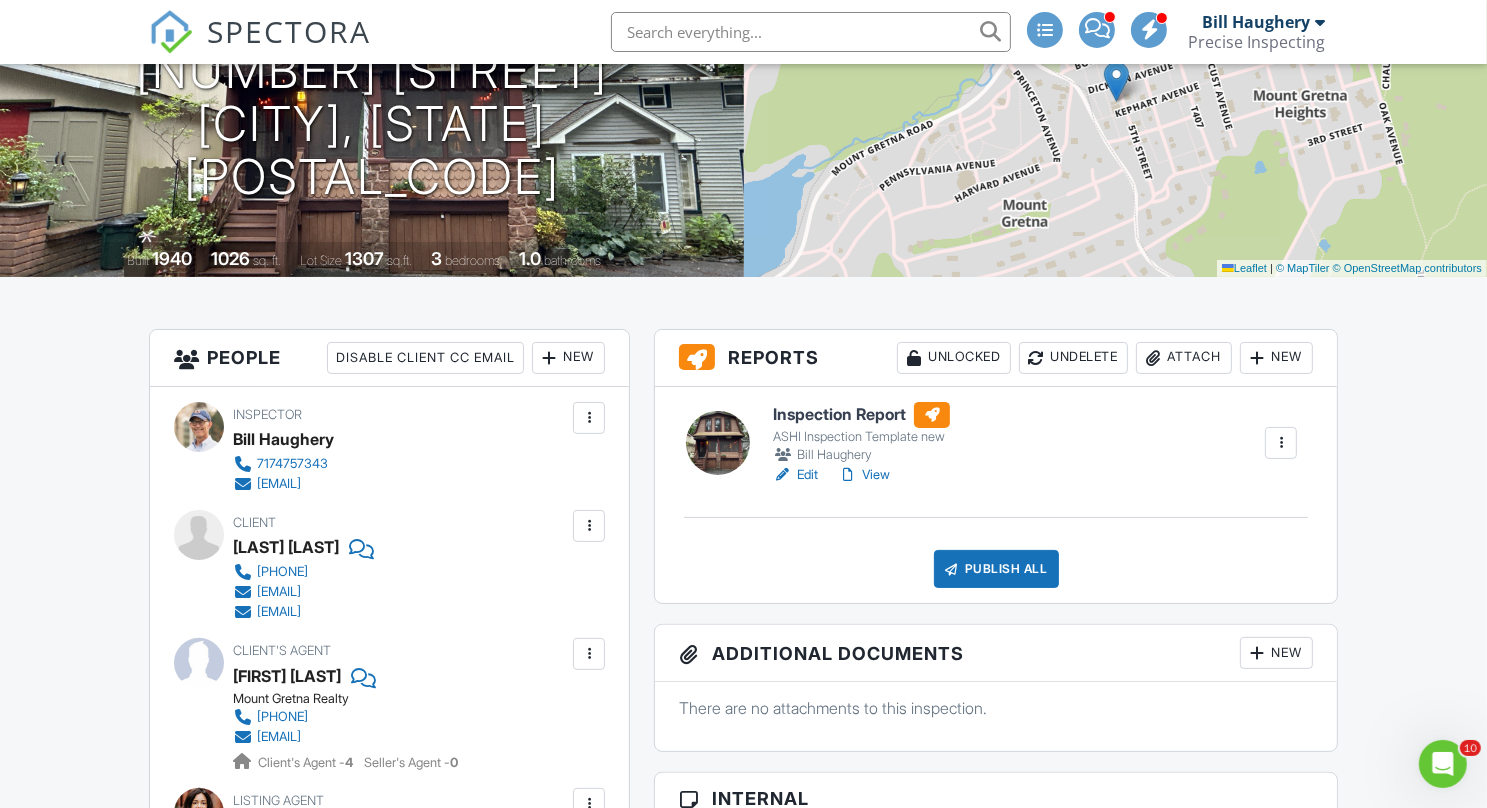 click on "View" at bounding box center (864, 475) 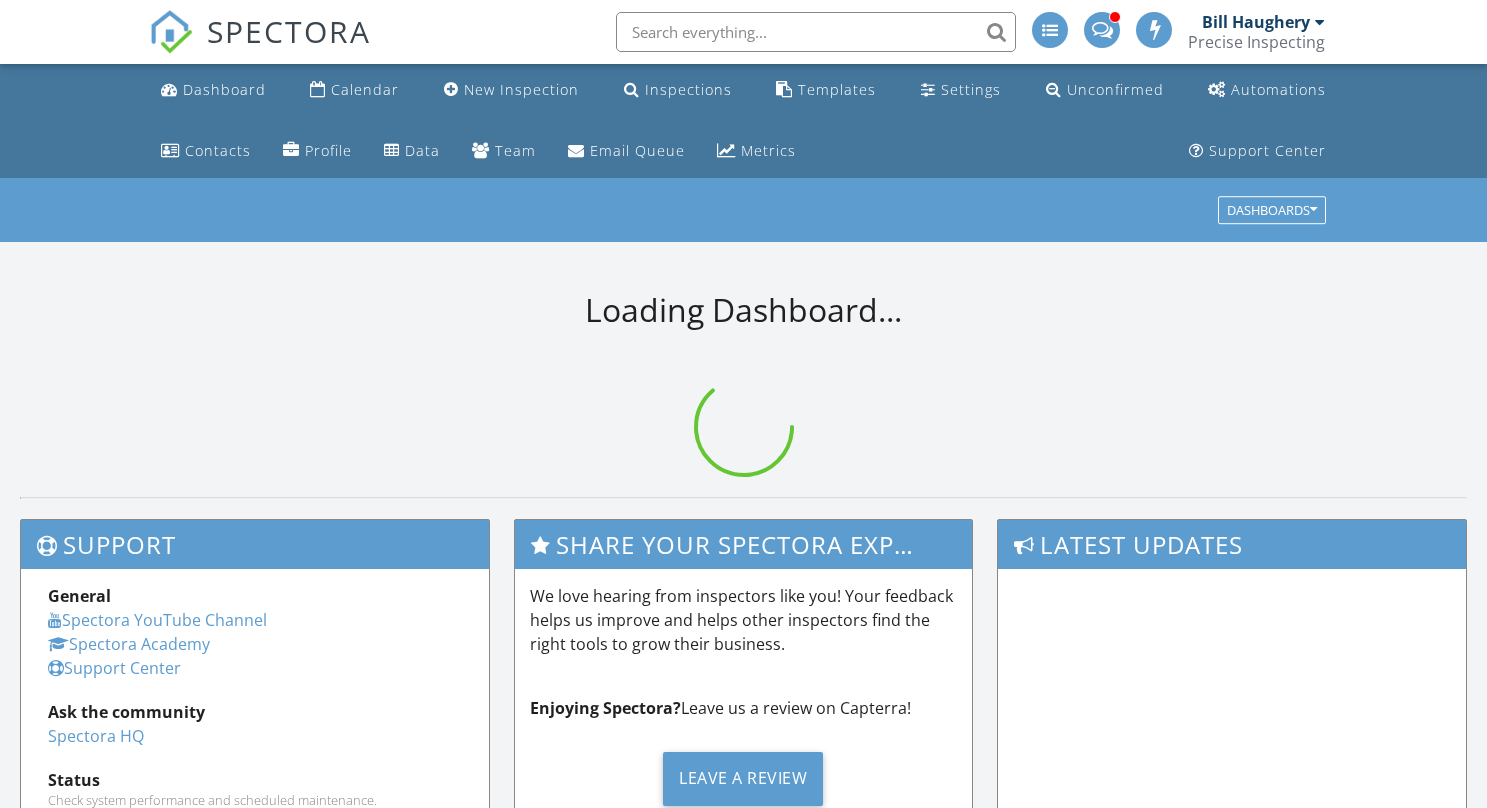 scroll, scrollTop: 0, scrollLeft: 0, axis: both 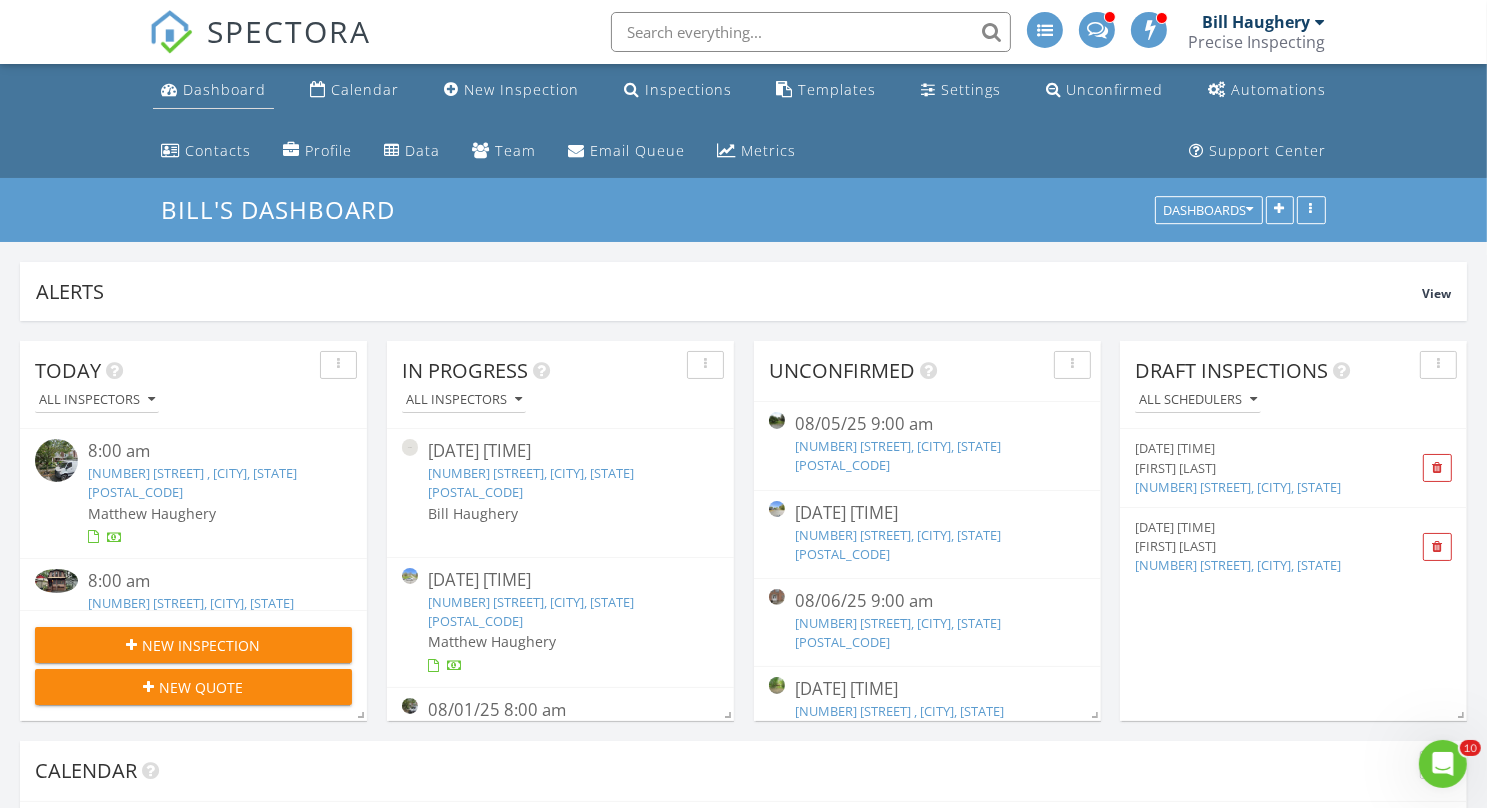 click on "Dashboard" at bounding box center [224, 89] 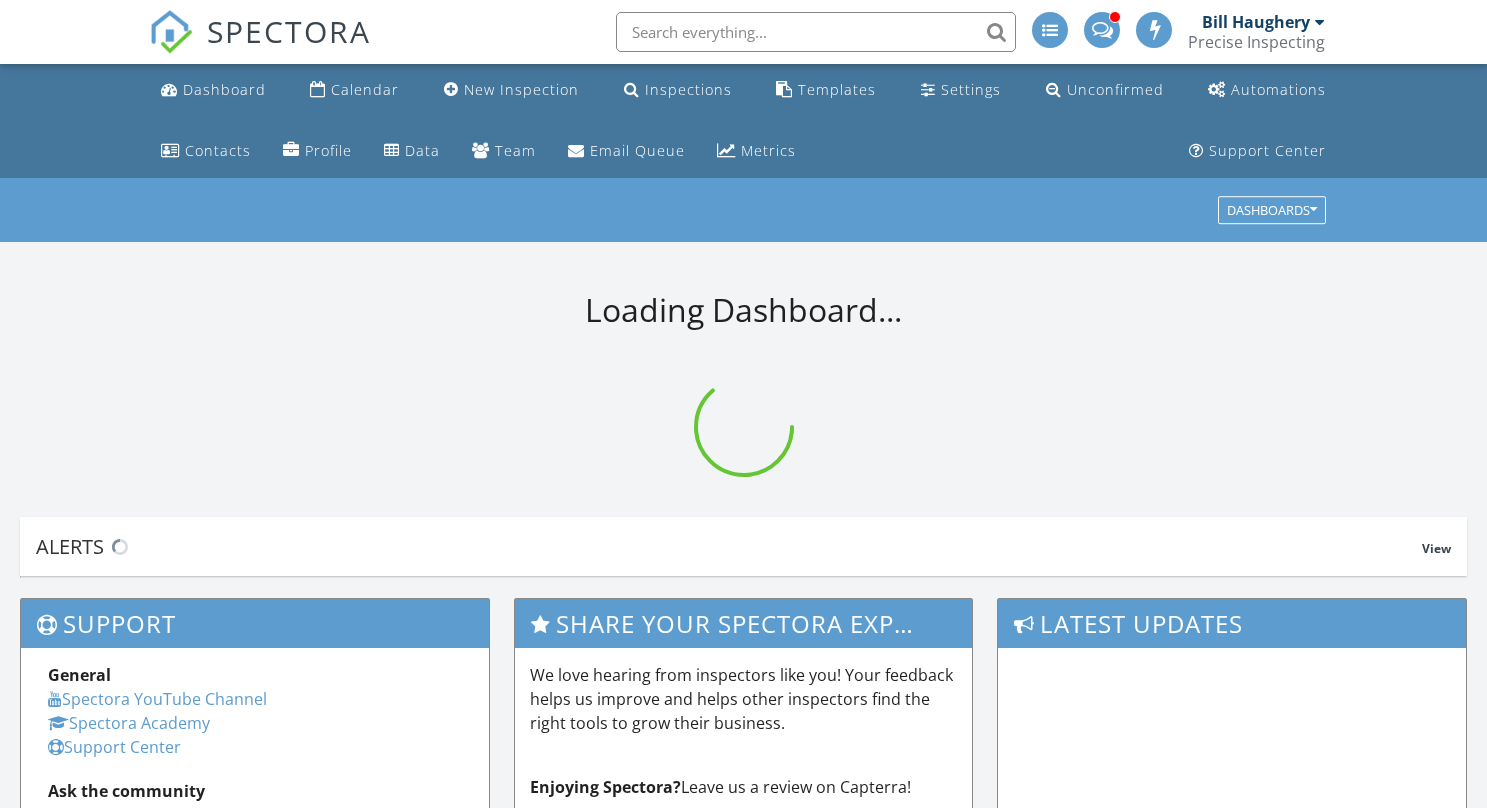 scroll, scrollTop: 0, scrollLeft: 0, axis: both 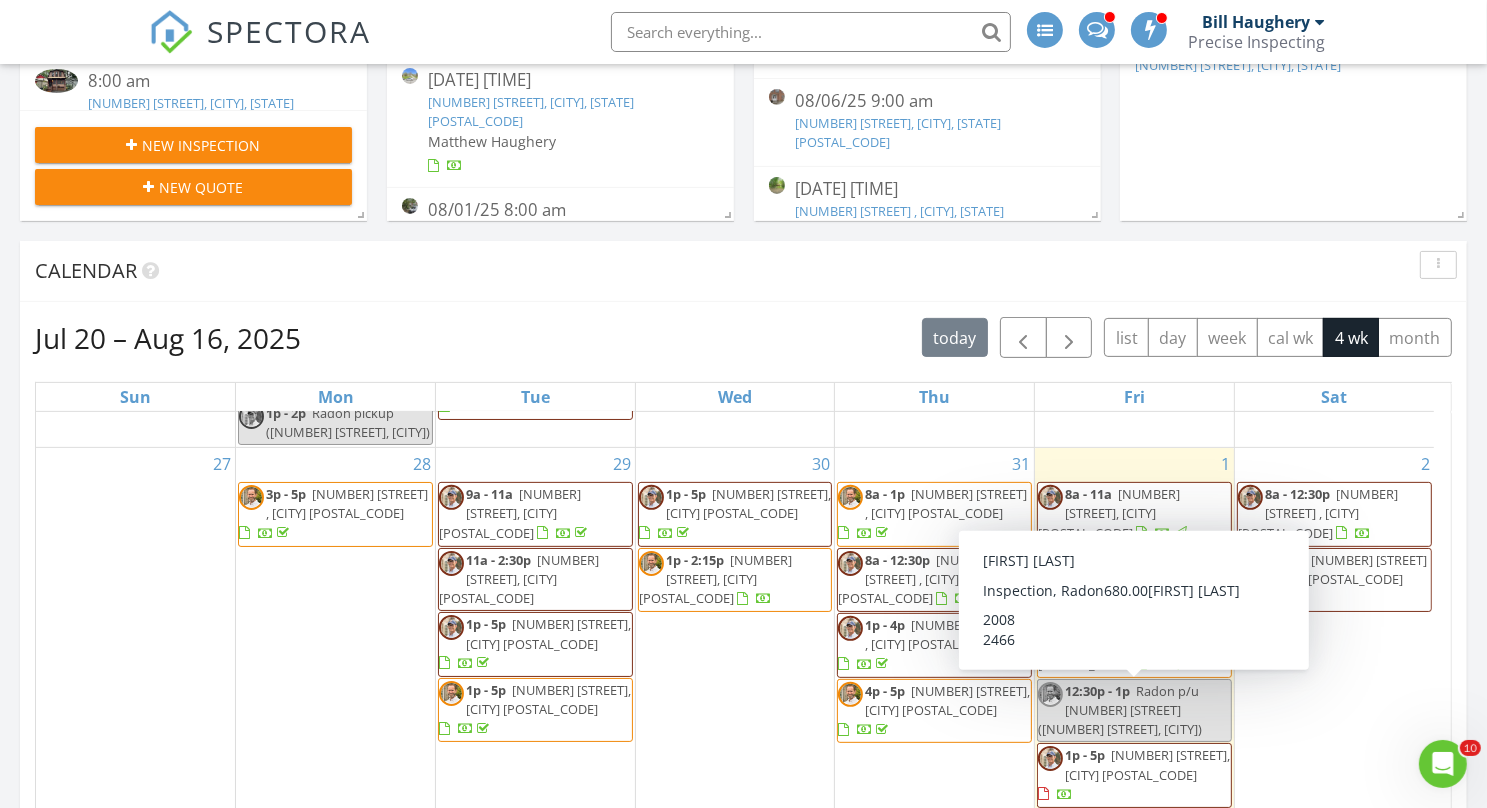 click on "1981 New Danville Pike, Lancaster 17603" at bounding box center [1147, 764] 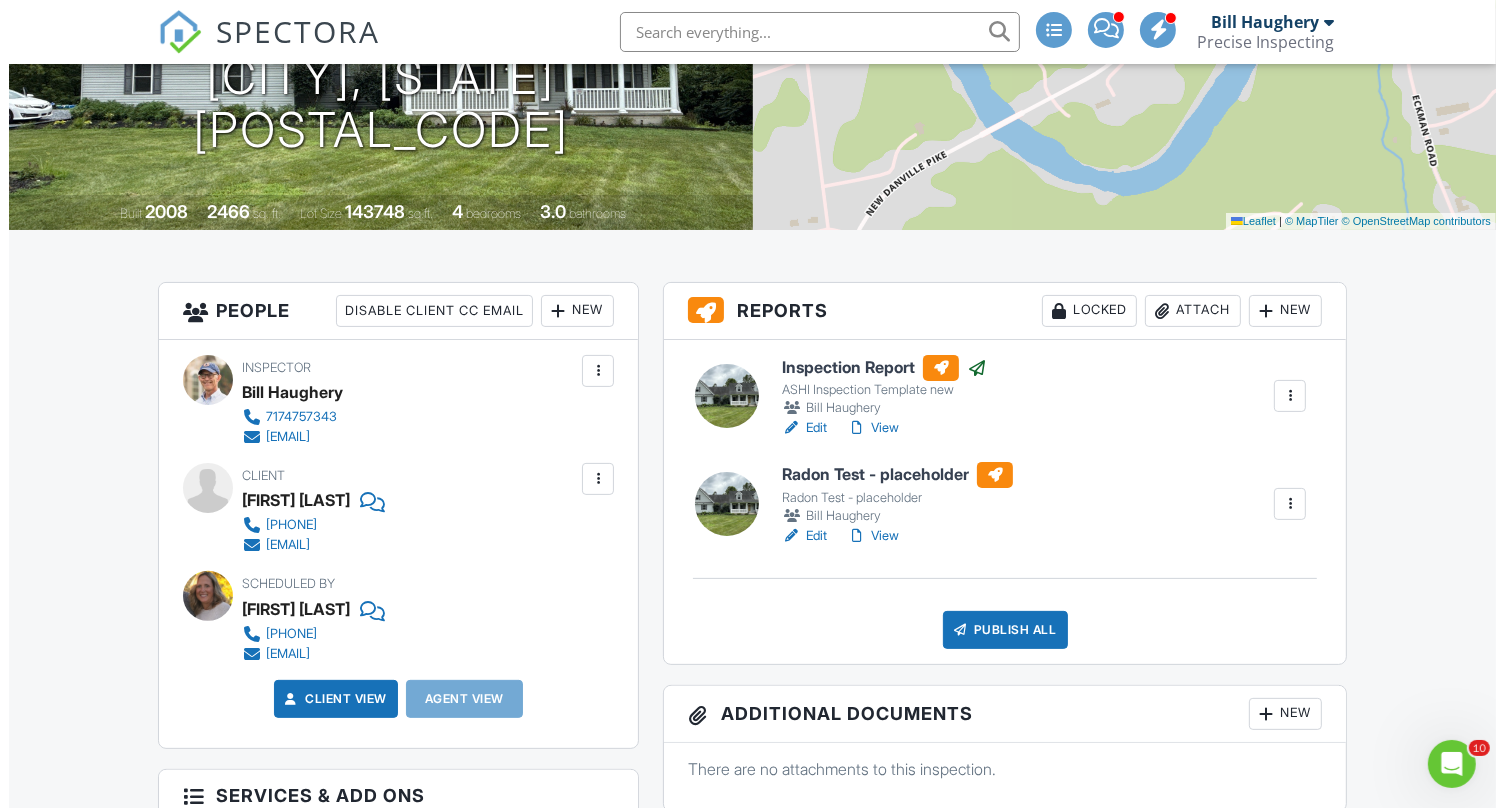 scroll, scrollTop: 368, scrollLeft: 0, axis: vertical 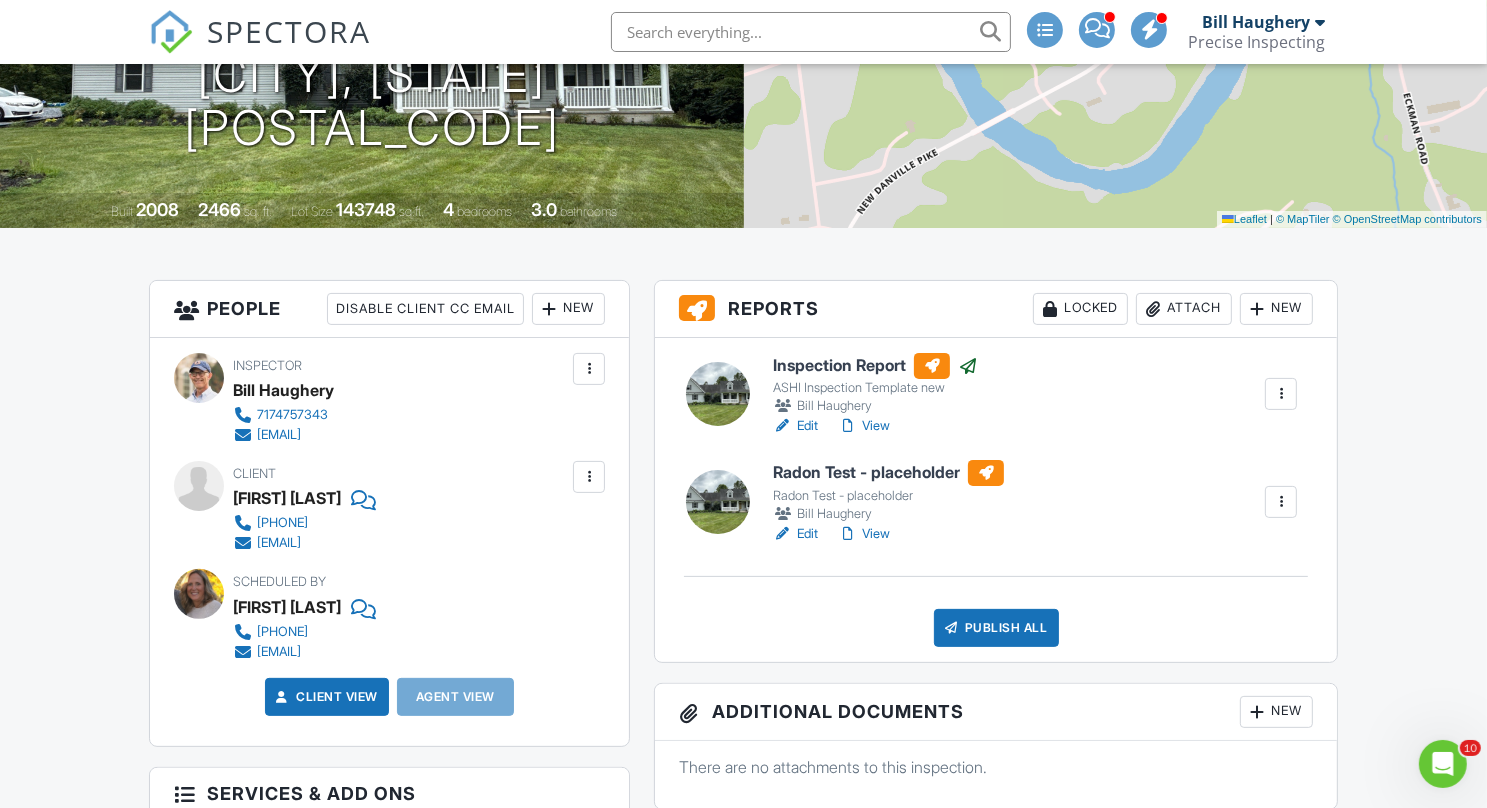 click on "Publish All" at bounding box center (996, 628) 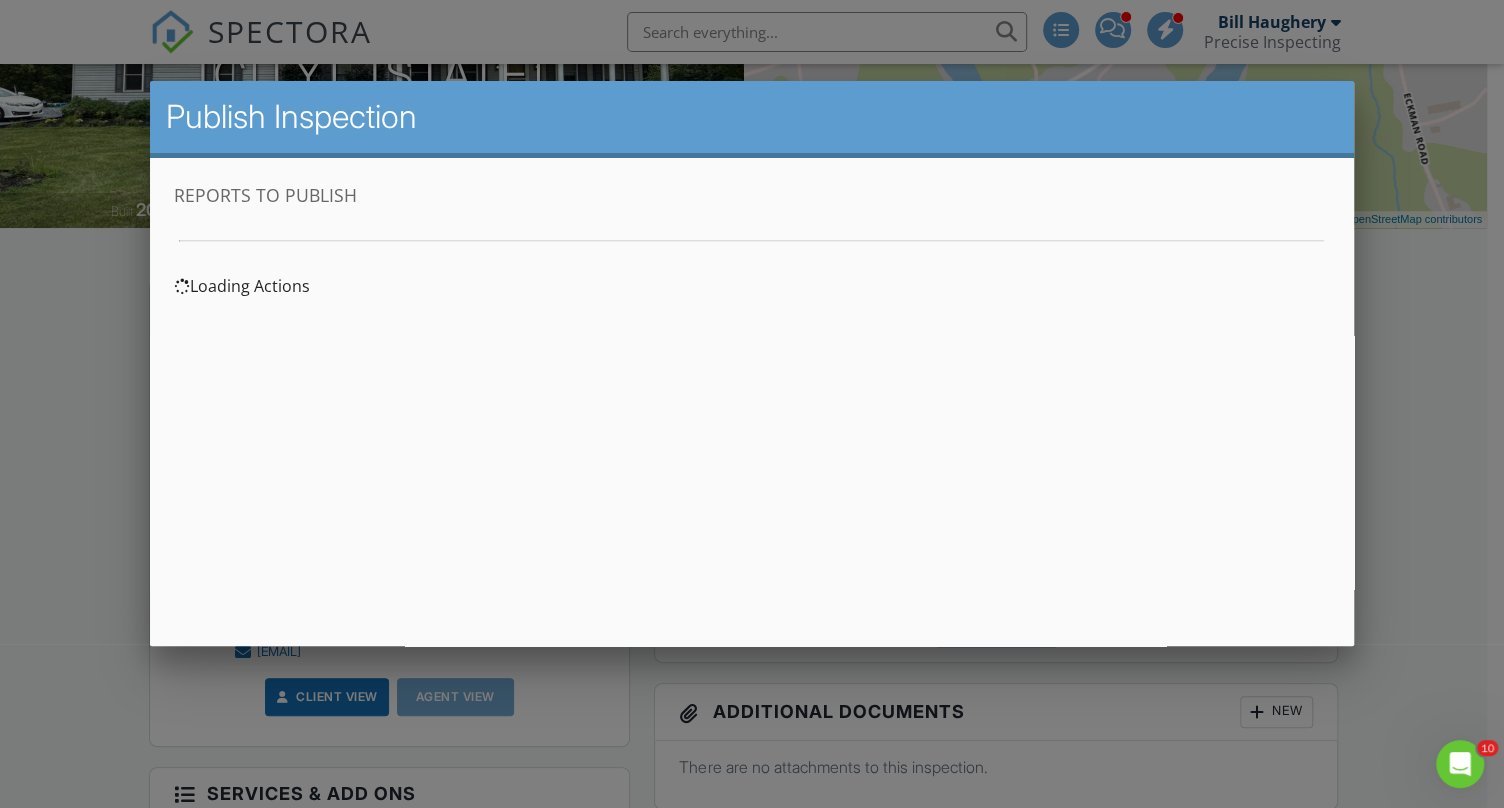 scroll, scrollTop: 0, scrollLeft: 0, axis: both 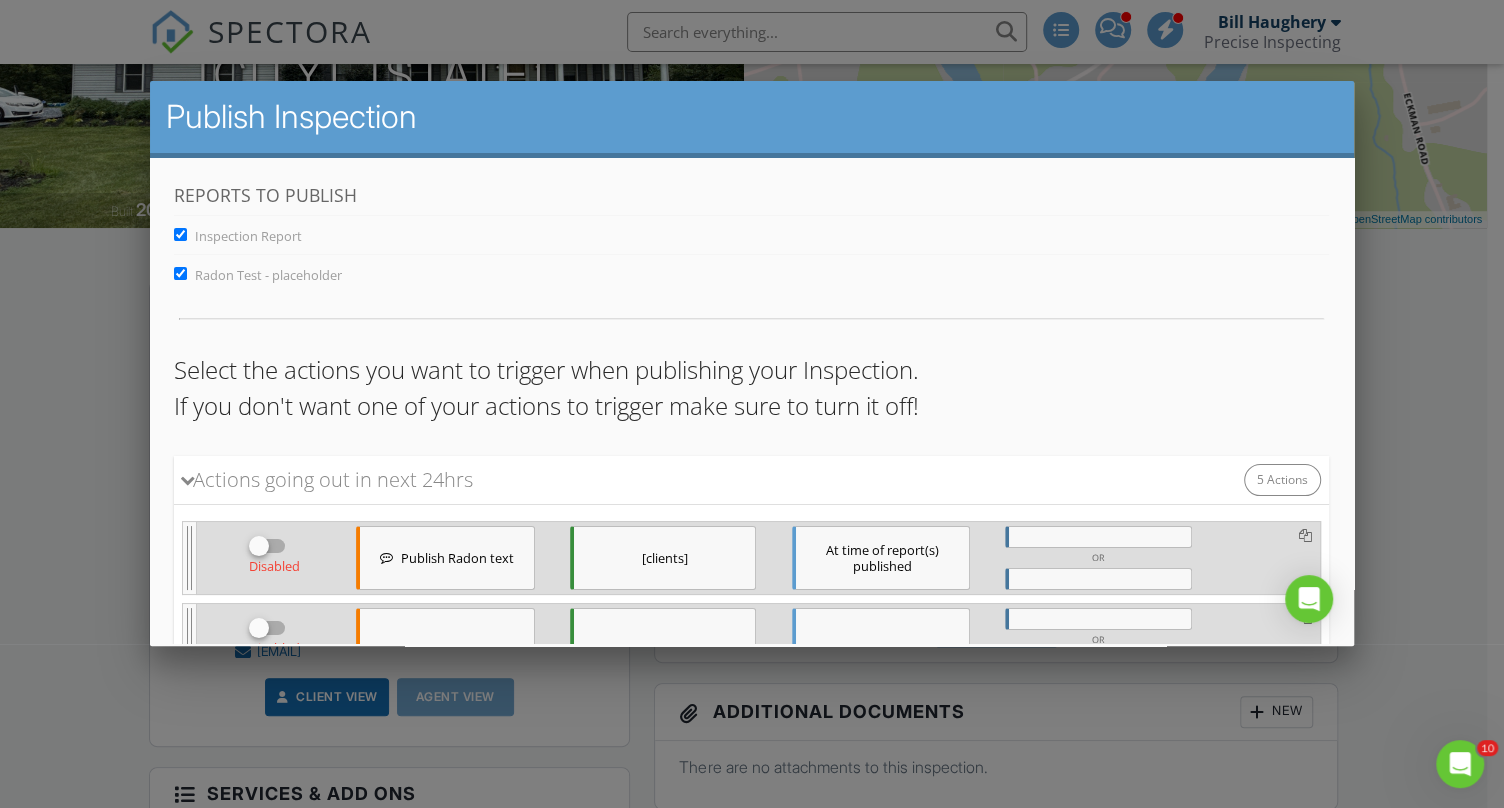 click on "Disabled
Publish Radon text
[clients]
At time of
report(s) published
OR        body:
Hi {{CLIENT_FIRST_NAME}}, your radon ..." at bounding box center (751, 553) 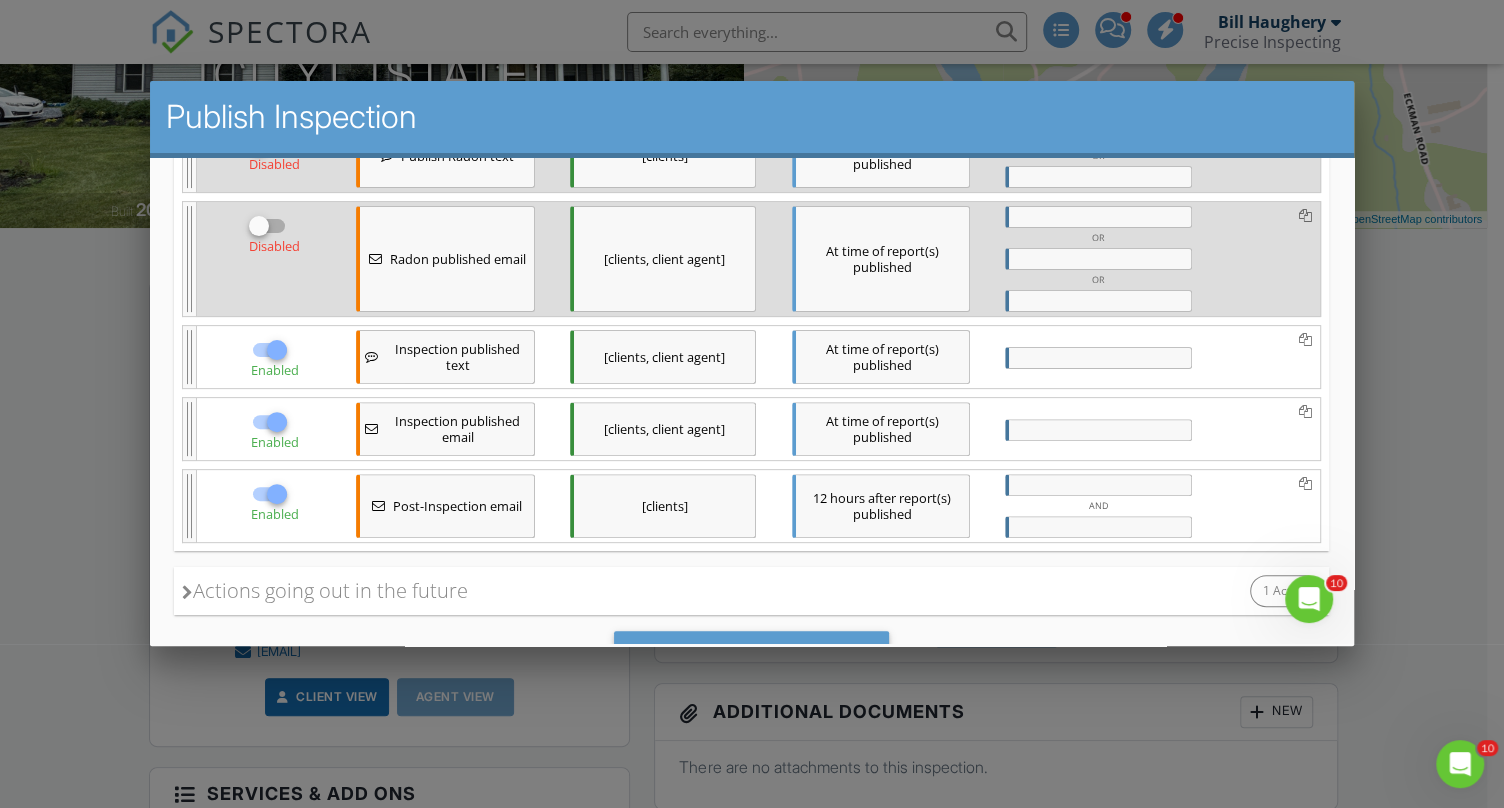 scroll, scrollTop: 485, scrollLeft: 0, axis: vertical 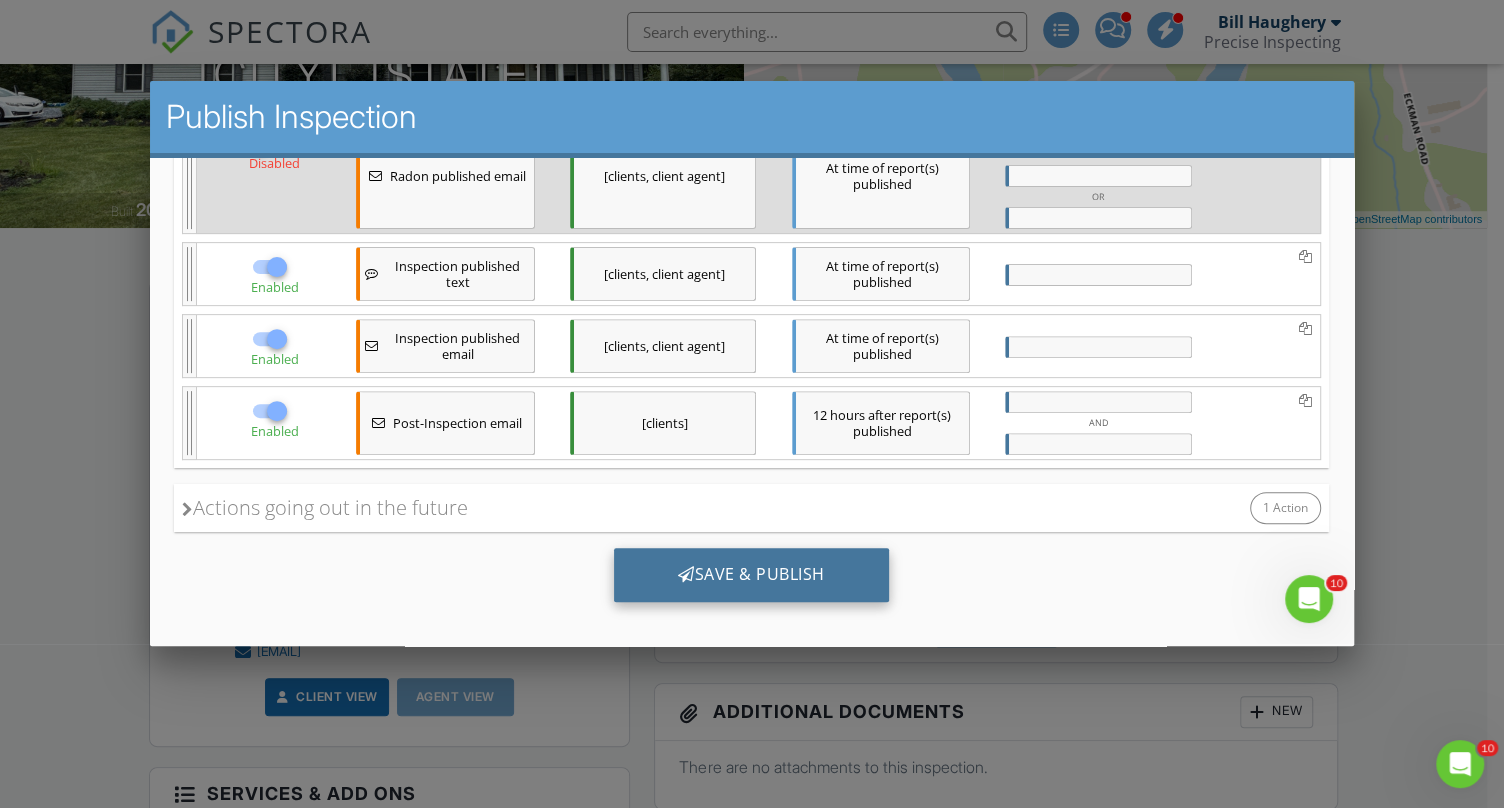 click on "Save & Publish" at bounding box center (751, 574) 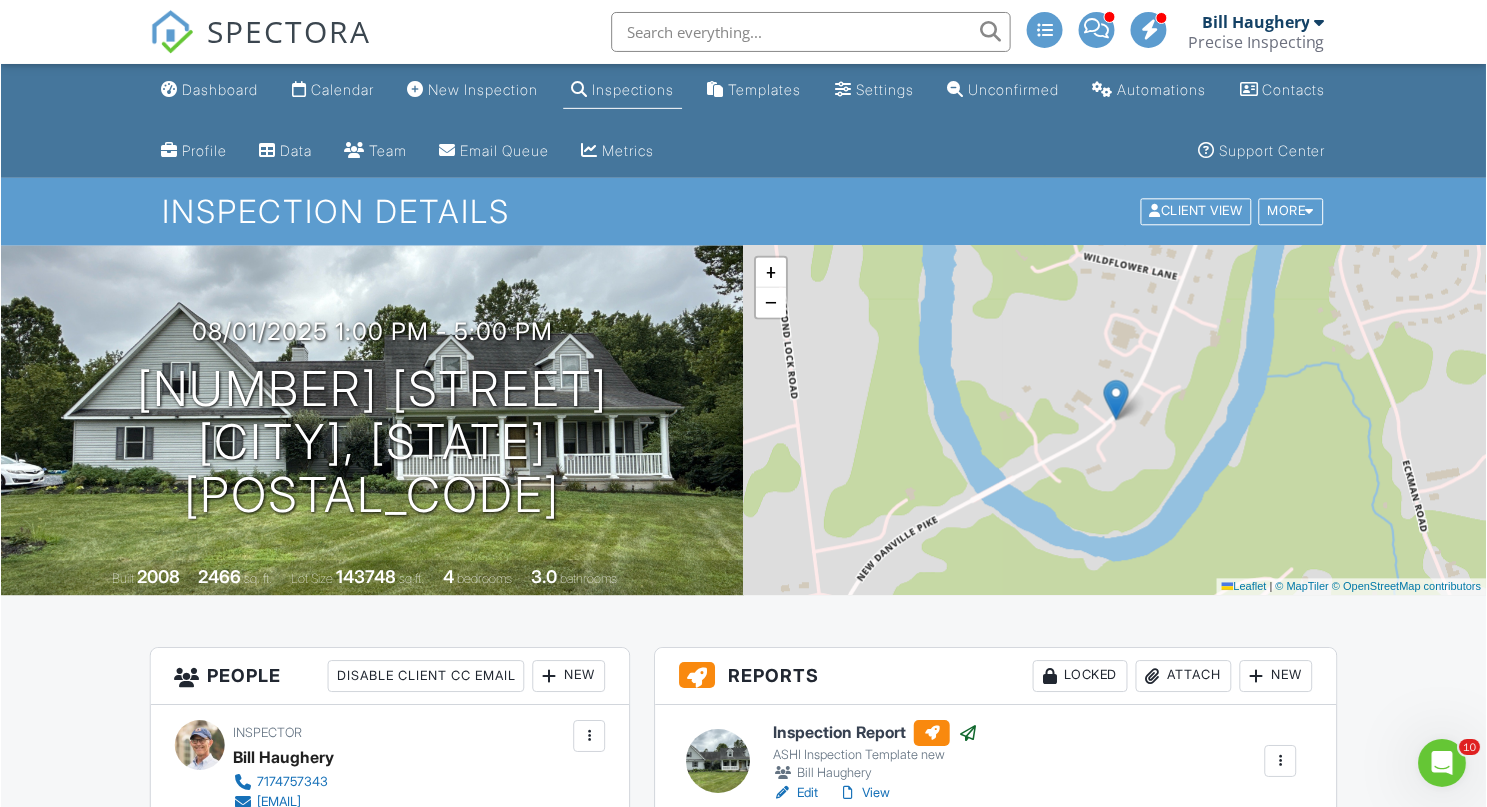 scroll, scrollTop: 0, scrollLeft: 0, axis: both 